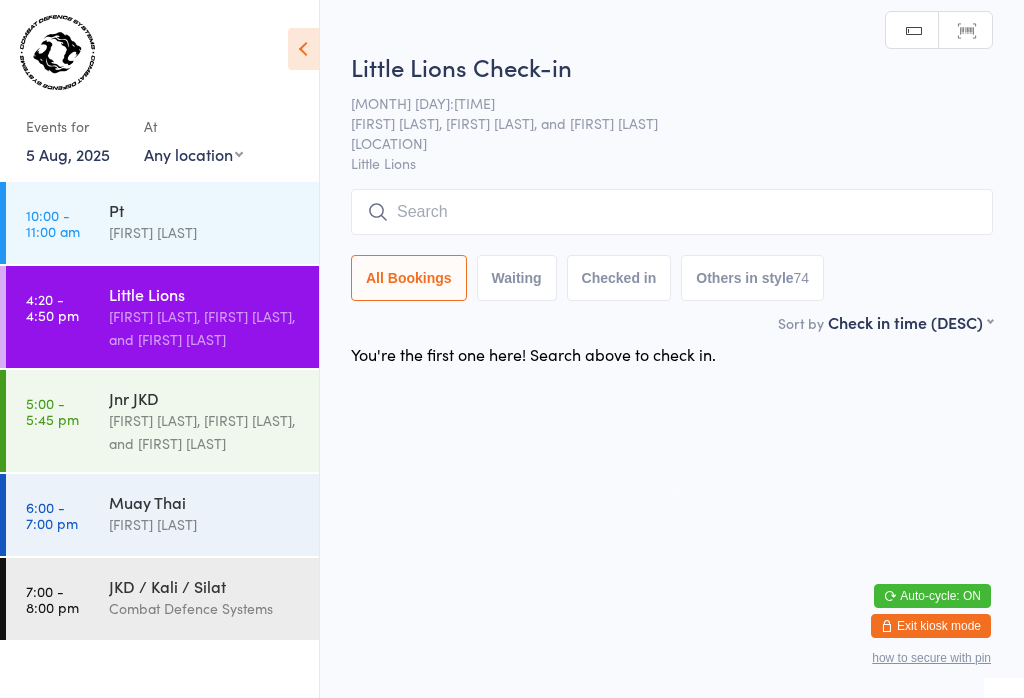 scroll, scrollTop: 0, scrollLeft: 0, axis: both 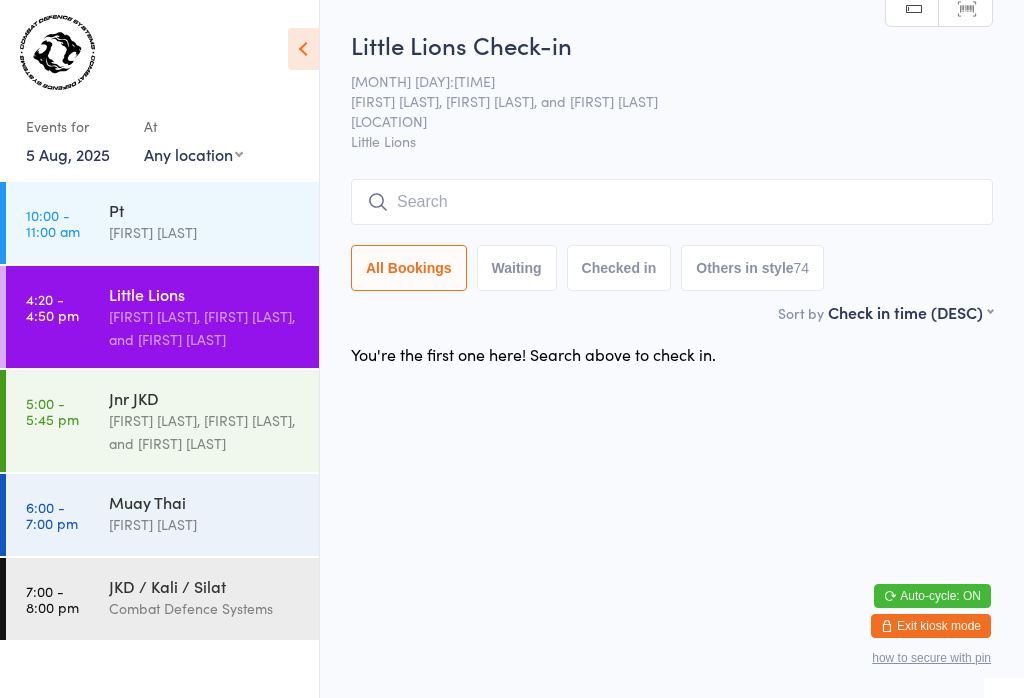 click at bounding box center (672, 202) 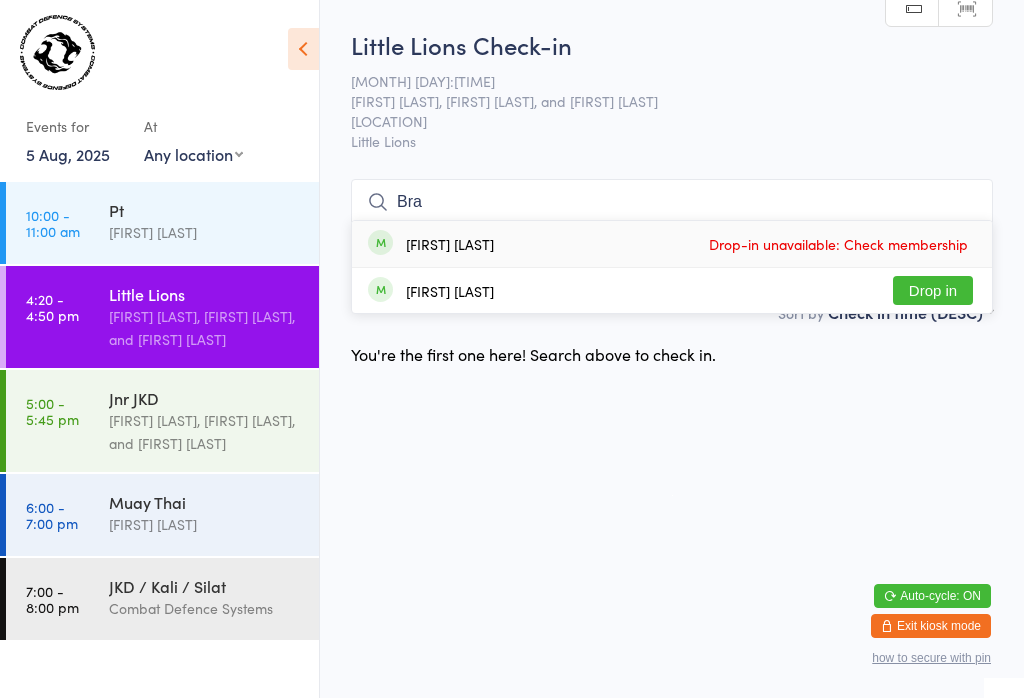 type on "Bra" 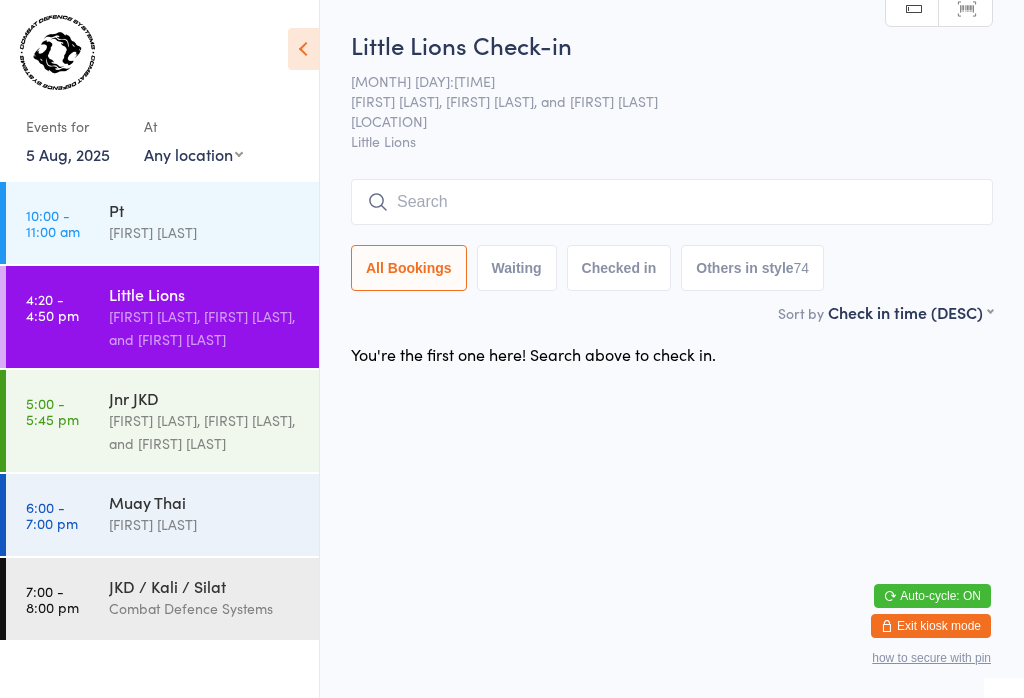 scroll, scrollTop: 0, scrollLeft: 0, axis: both 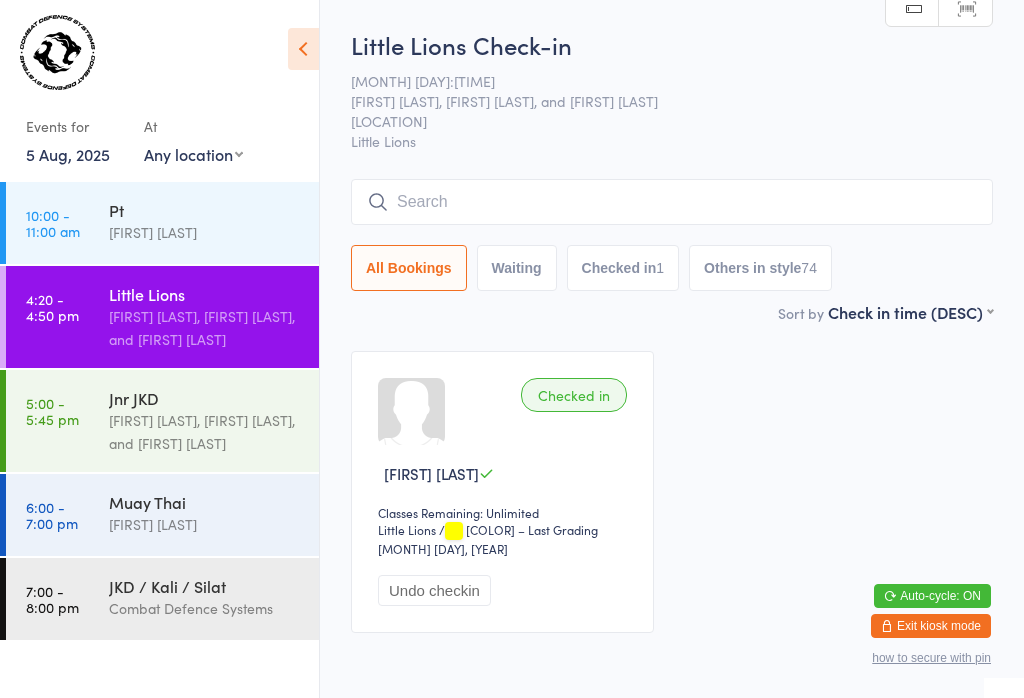 click at bounding box center (672, 202) 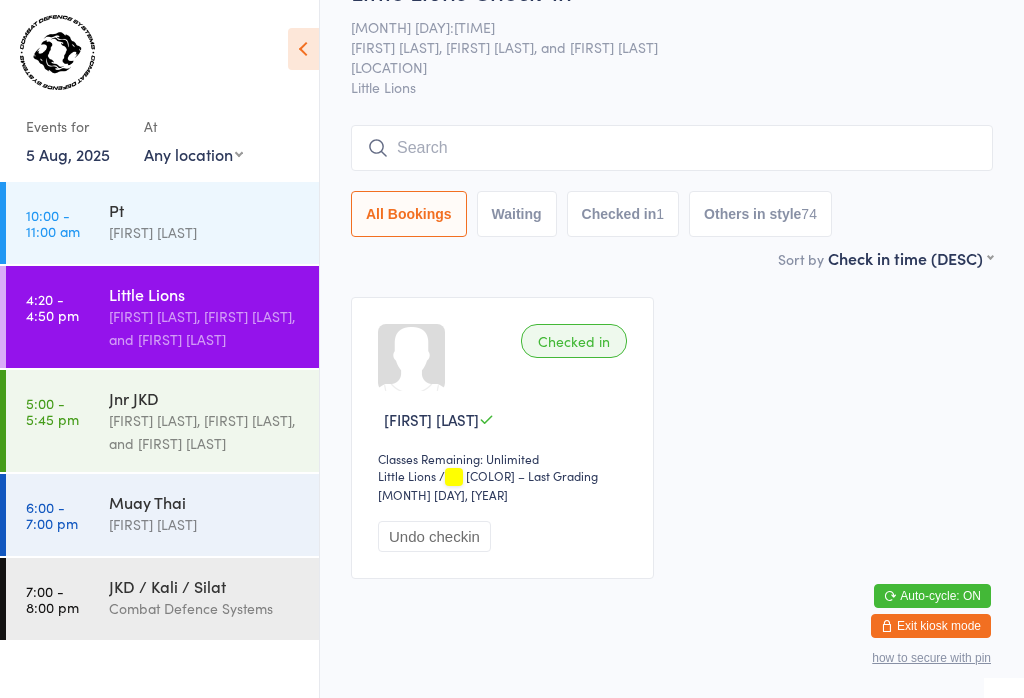 scroll, scrollTop: 181, scrollLeft: 0, axis: vertical 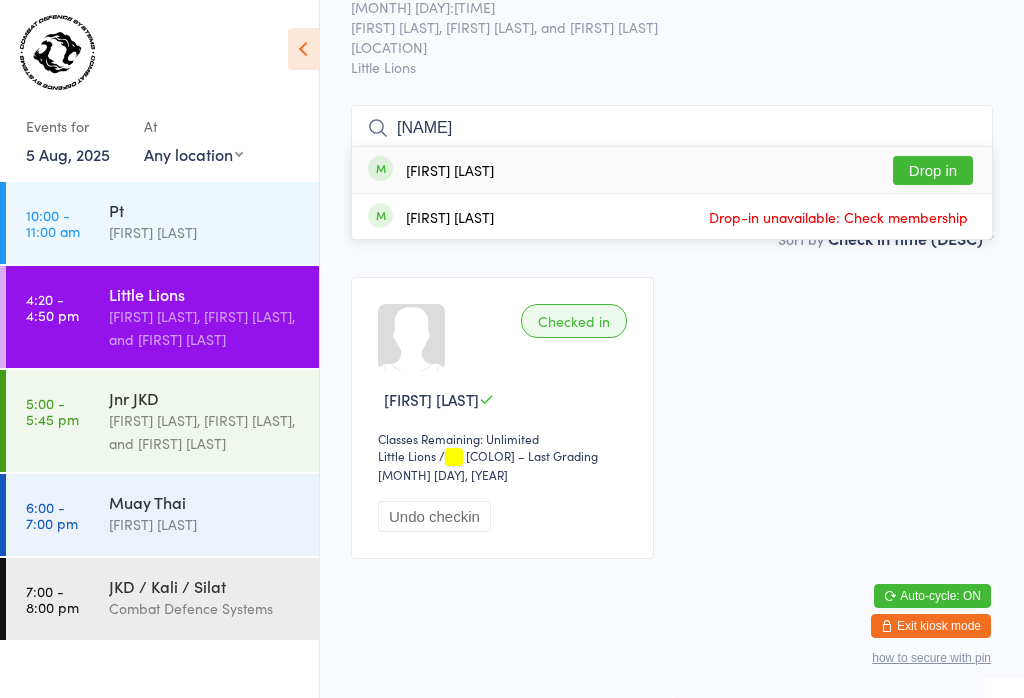 type on "[NAME]" 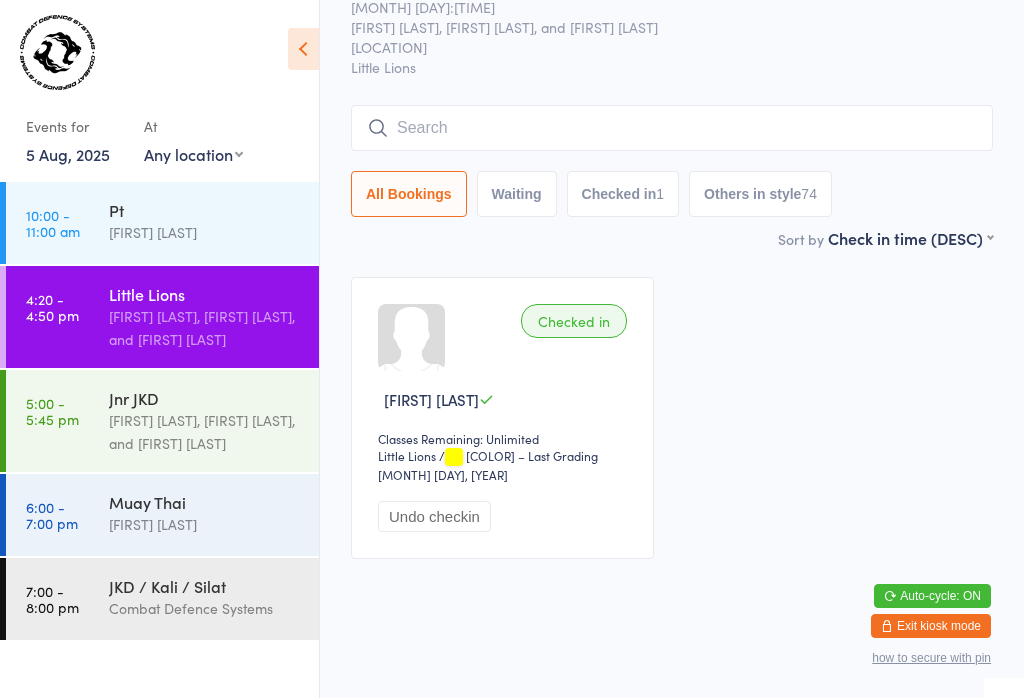 scroll, scrollTop: 94, scrollLeft: 0, axis: vertical 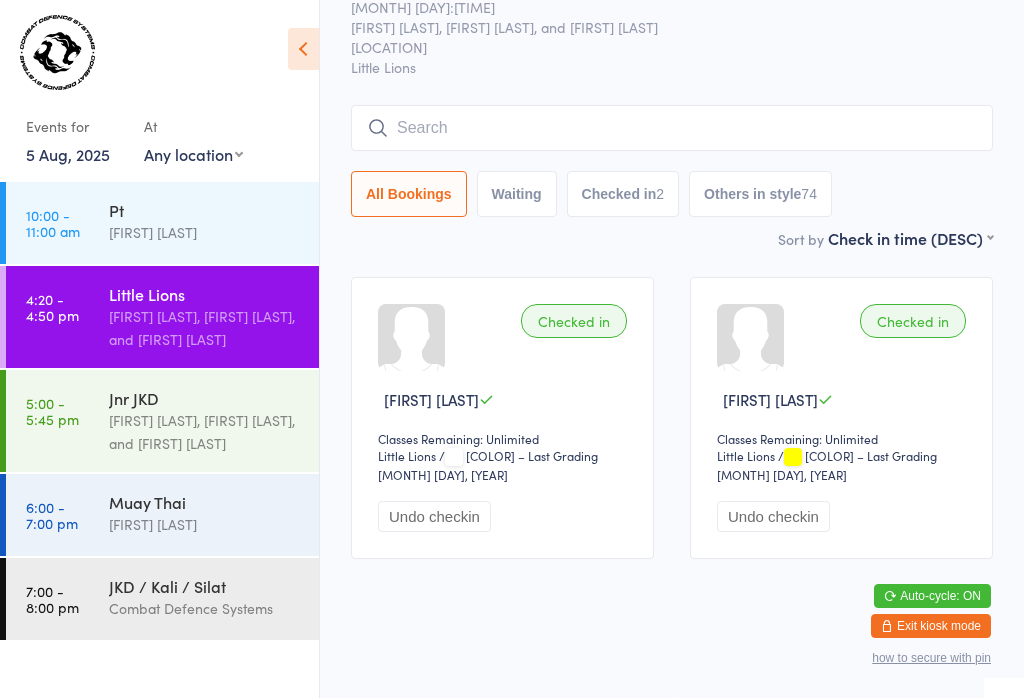 click at bounding box center (672, 128) 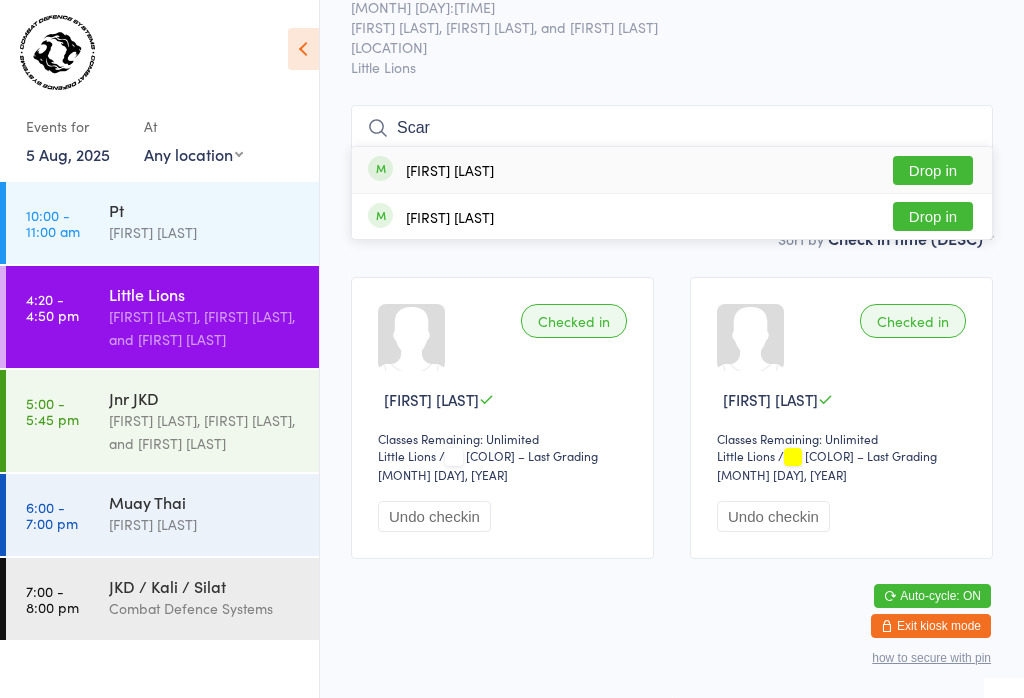 type on "Scar" 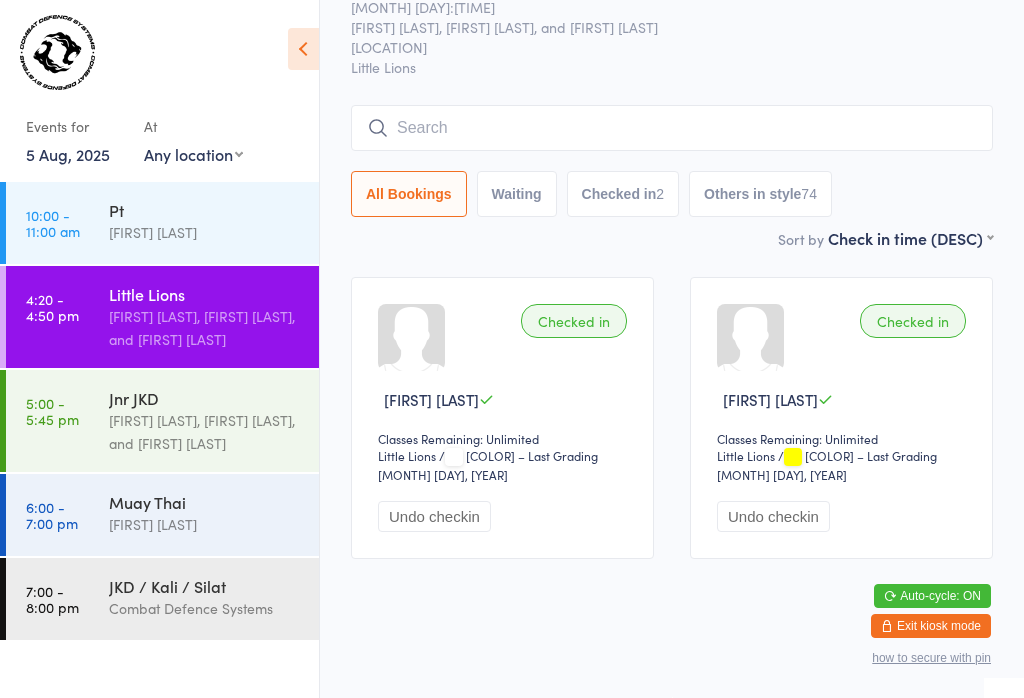 scroll, scrollTop: 94, scrollLeft: 0, axis: vertical 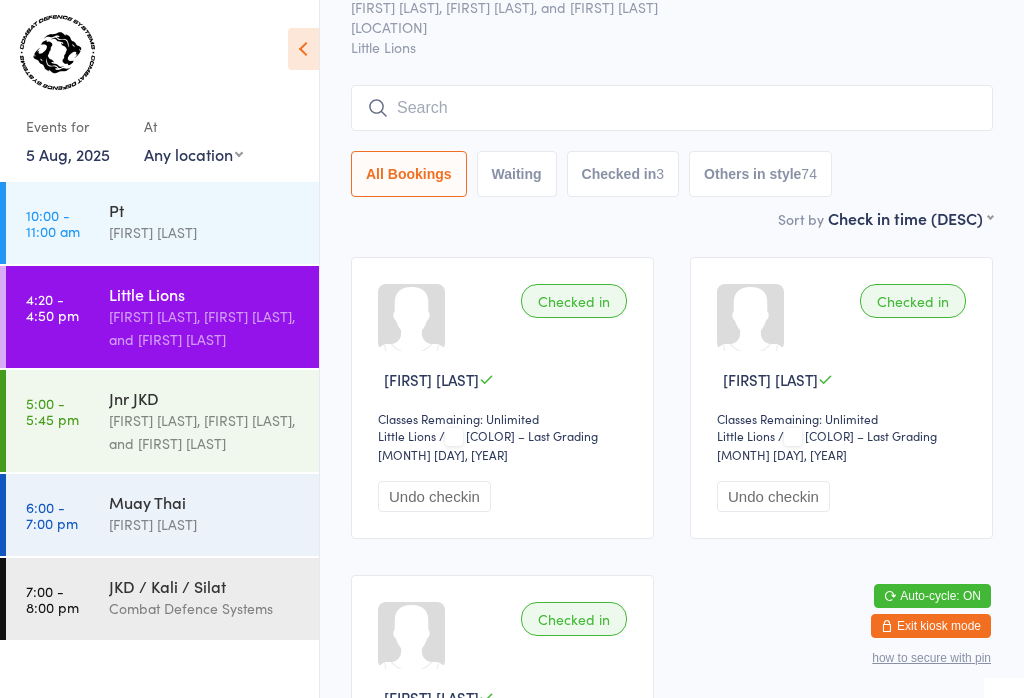 click at bounding box center (672, 108) 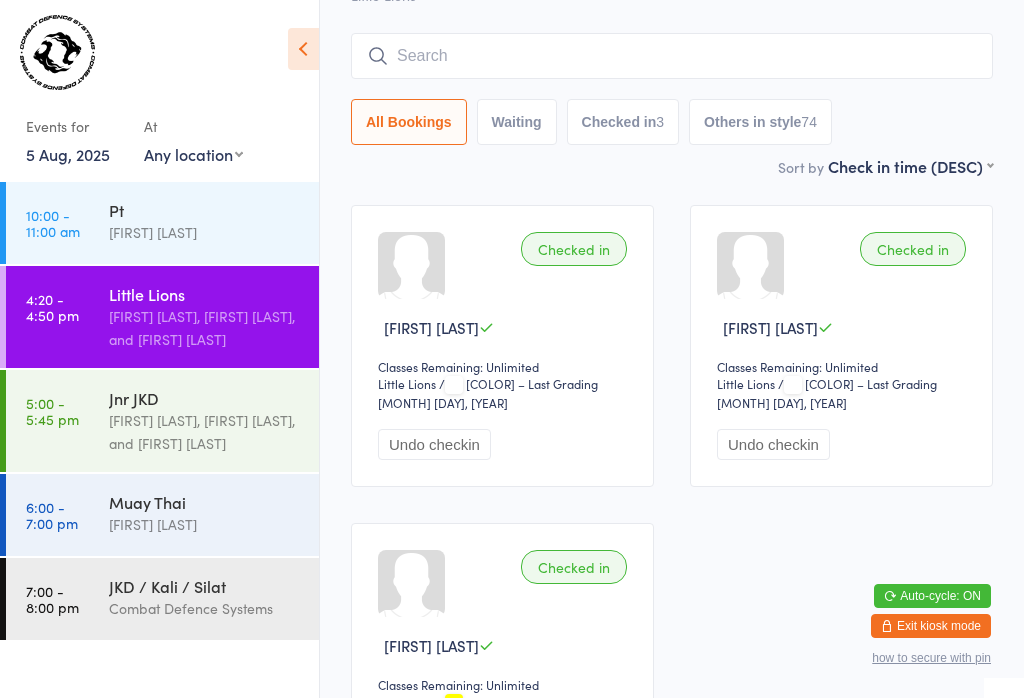 scroll, scrollTop: 181, scrollLeft: 0, axis: vertical 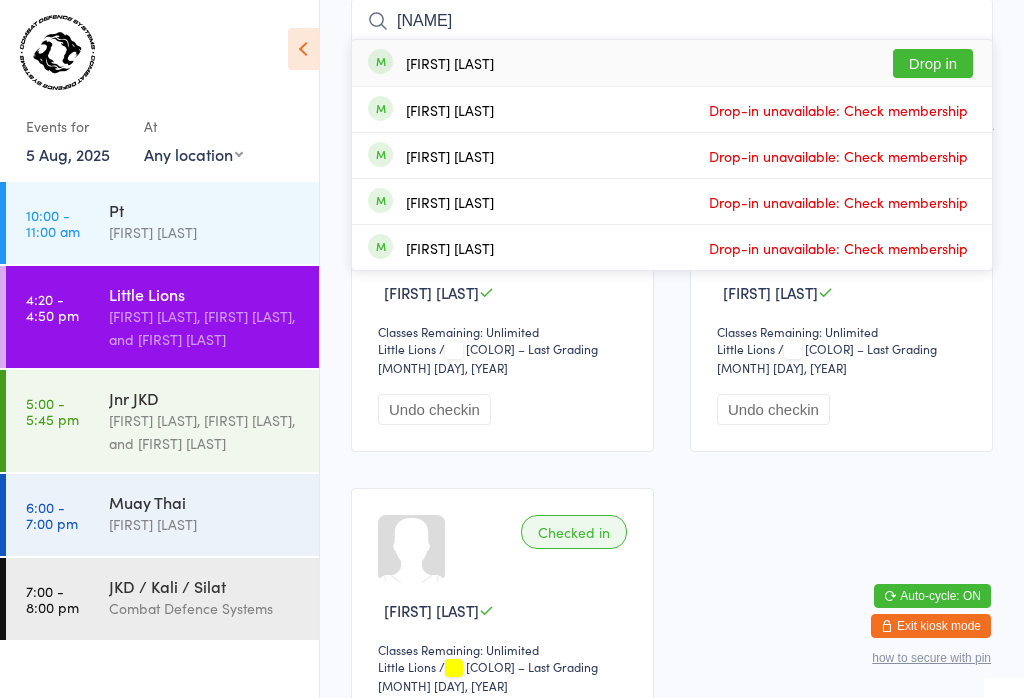 type on "[NAME]" 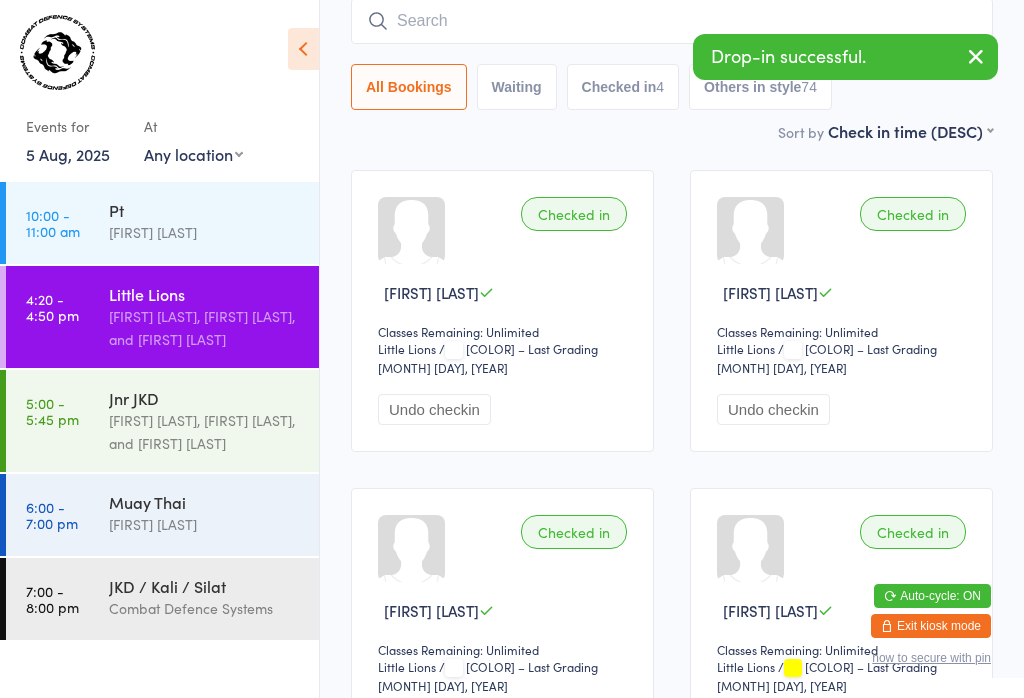 click at bounding box center (672, 21) 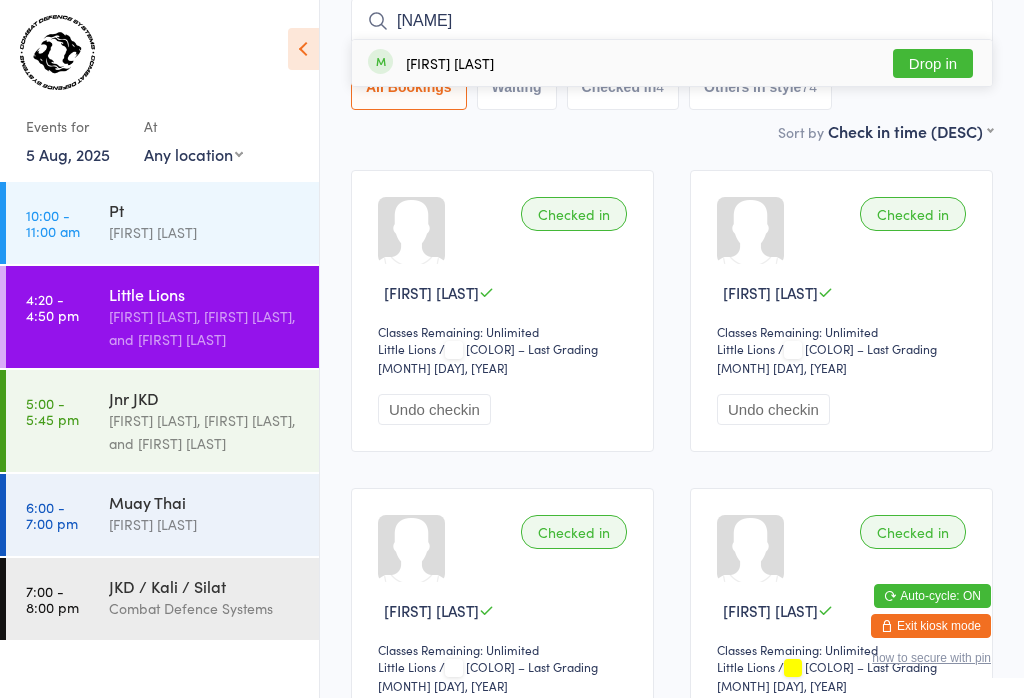 type on "[NAME]" 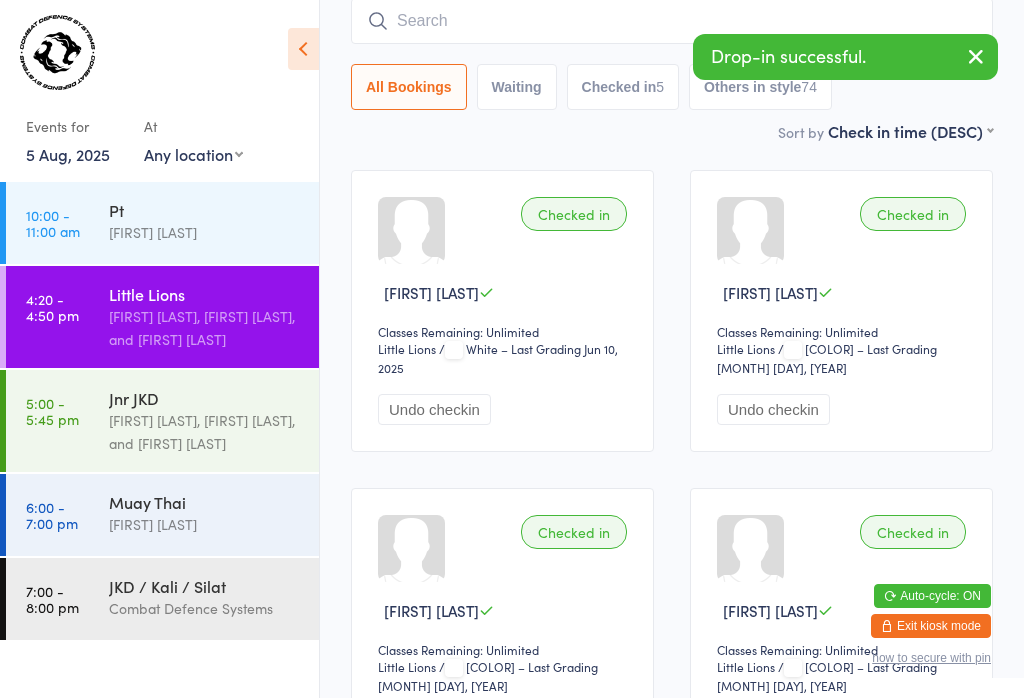 click at bounding box center [672, 21] 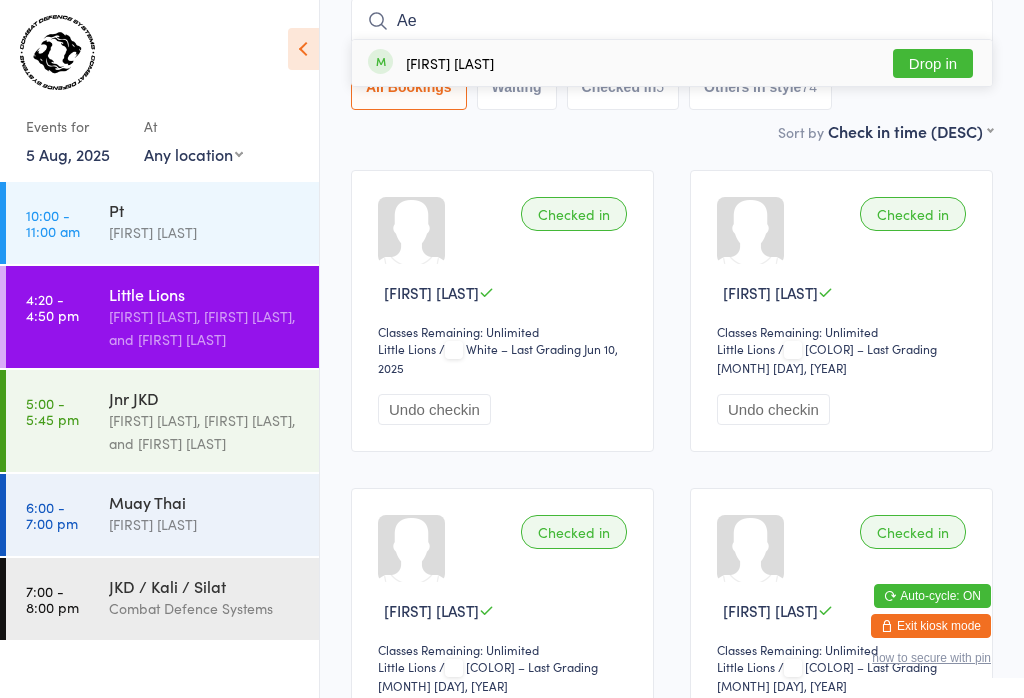 type on "Ae" 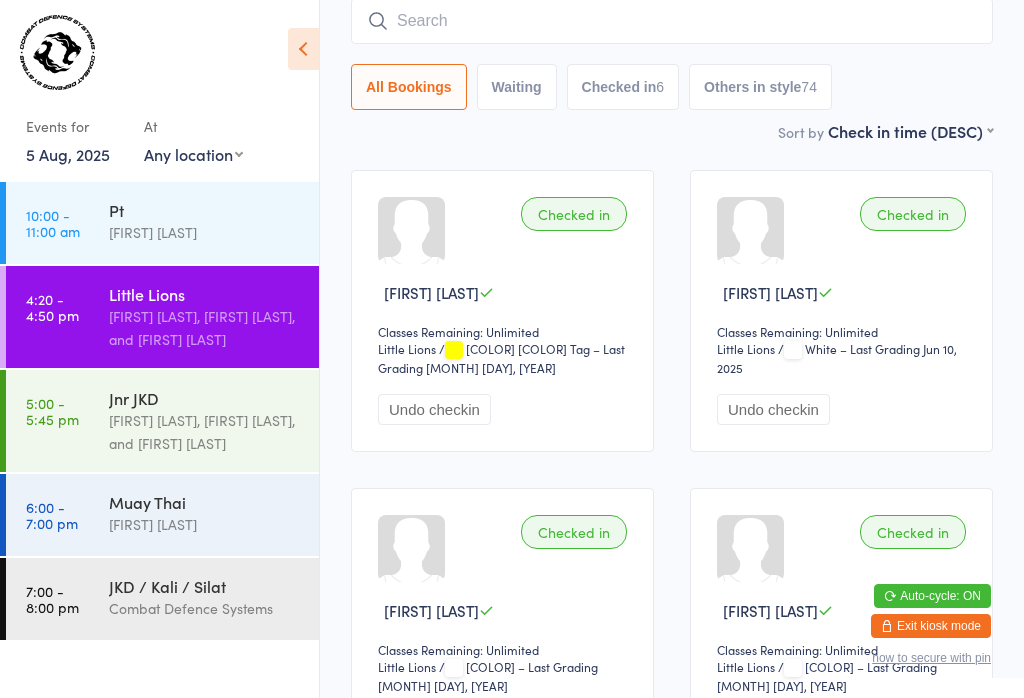 click at bounding box center (672, 21) 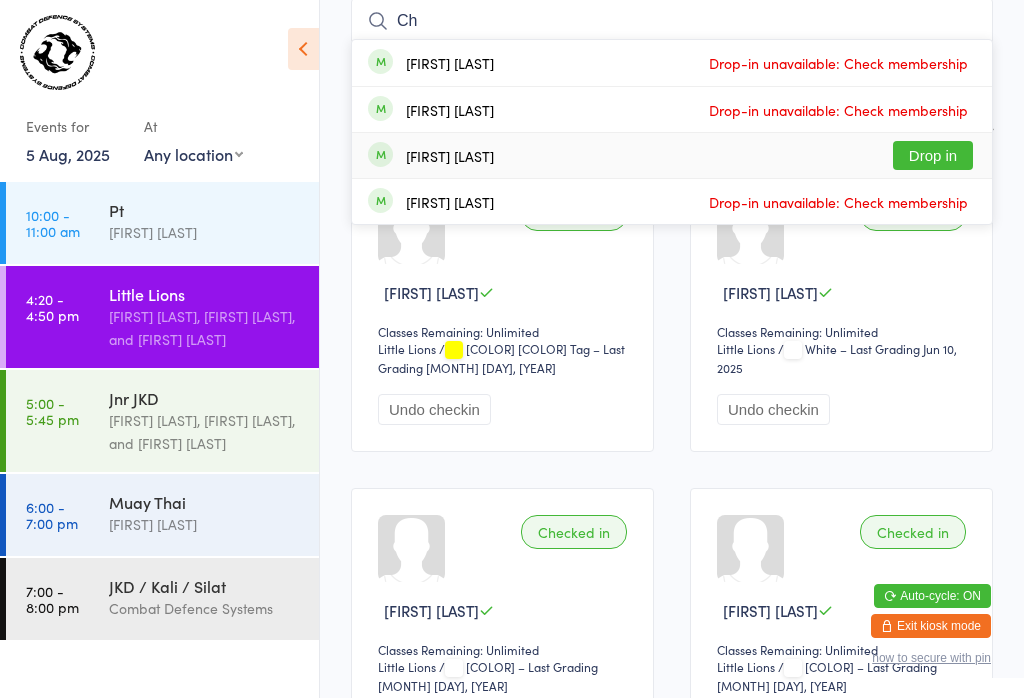 type on "Ch" 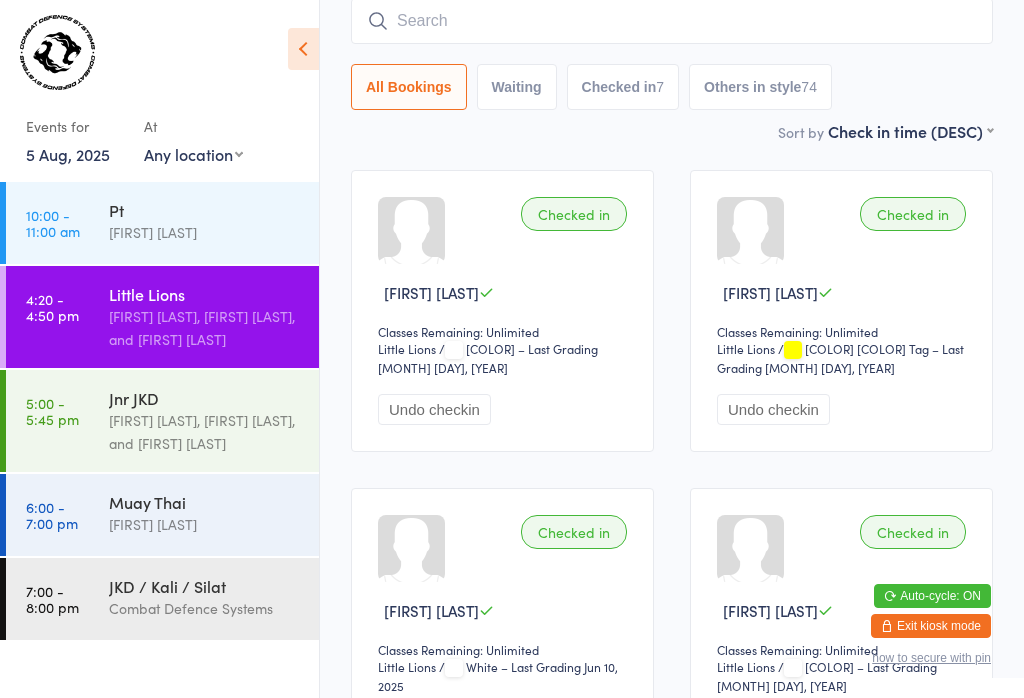 click on "Waiting" at bounding box center (517, 87) 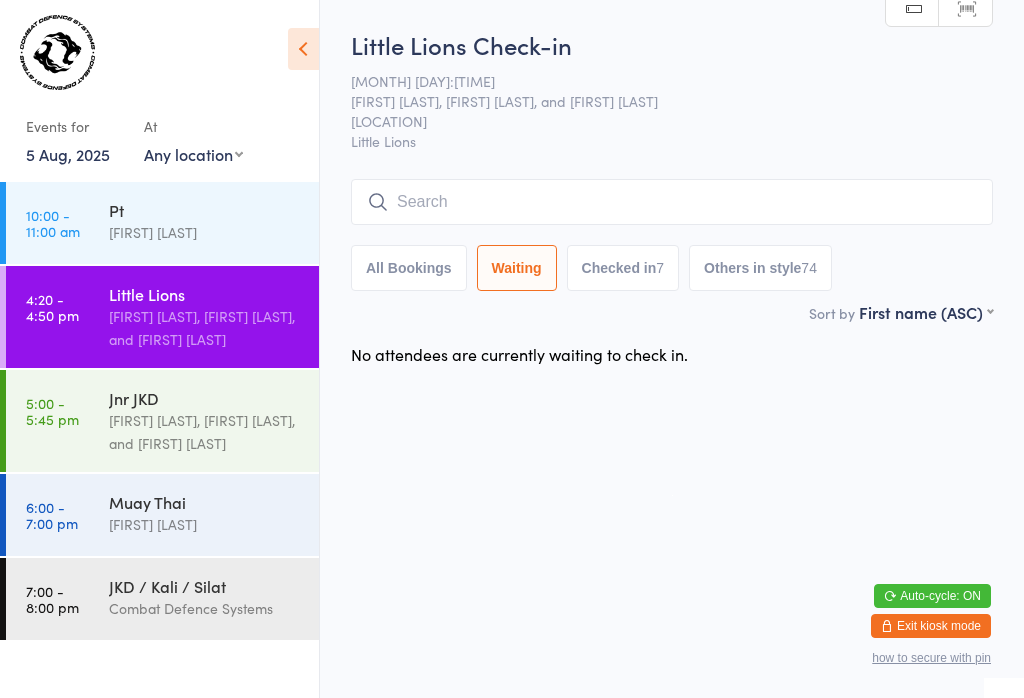 select on "0" 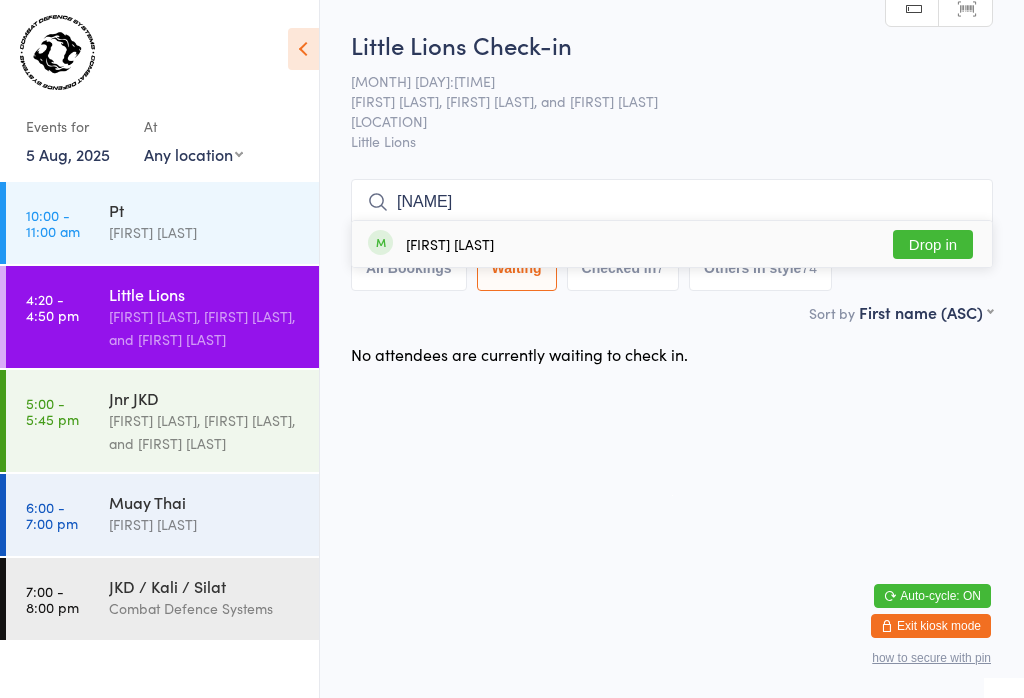 type on "[NAME]" 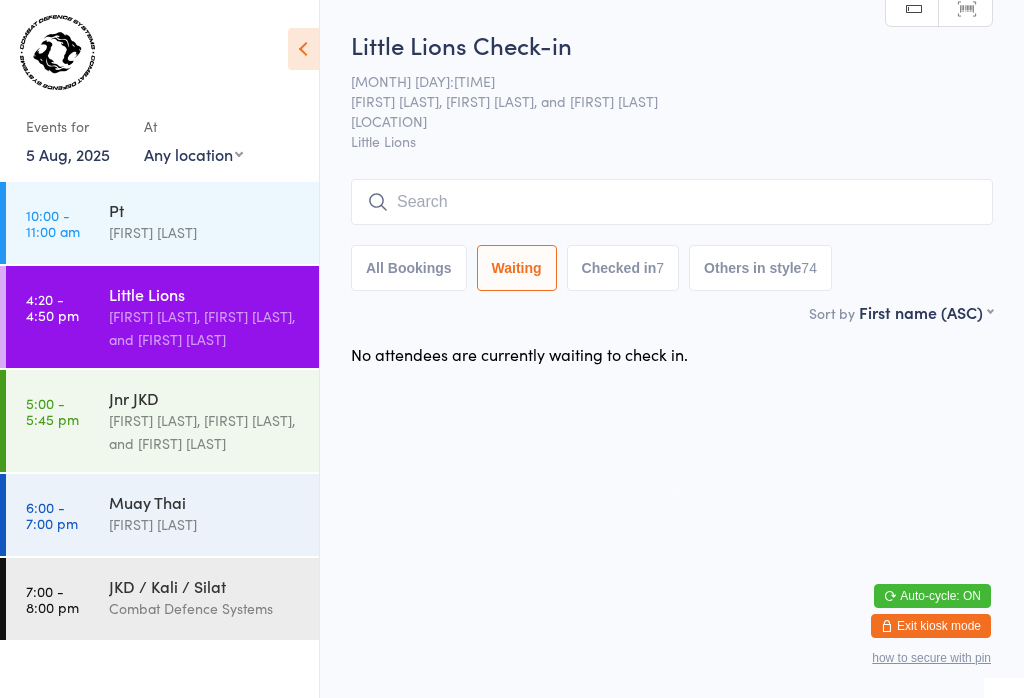 scroll, scrollTop: 0, scrollLeft: 0, axis: both 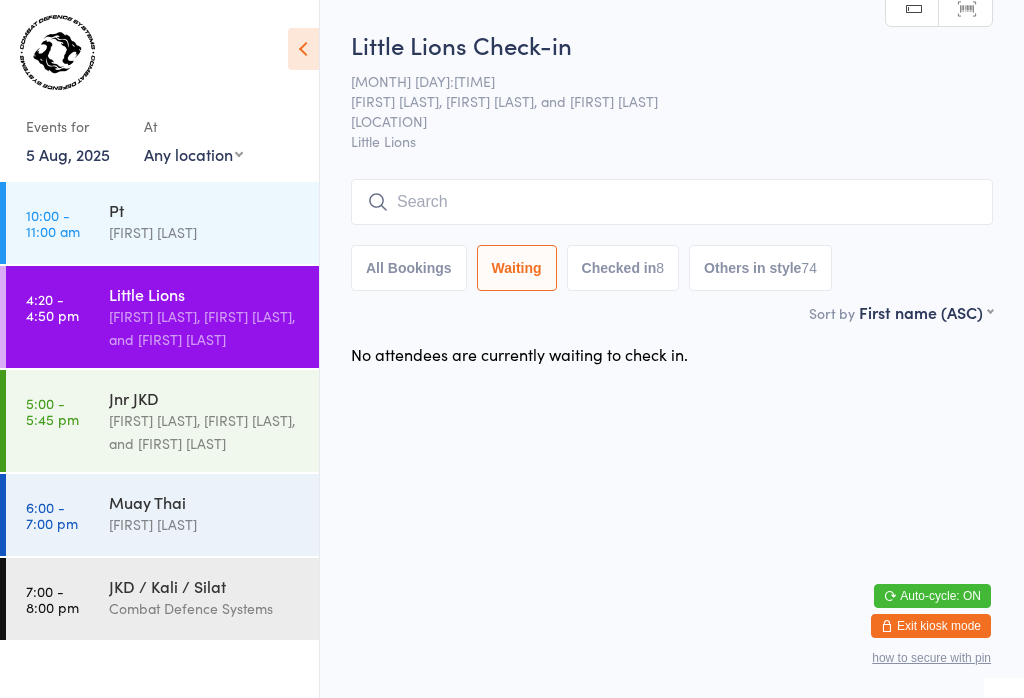 click at bounding box center [672, 202] 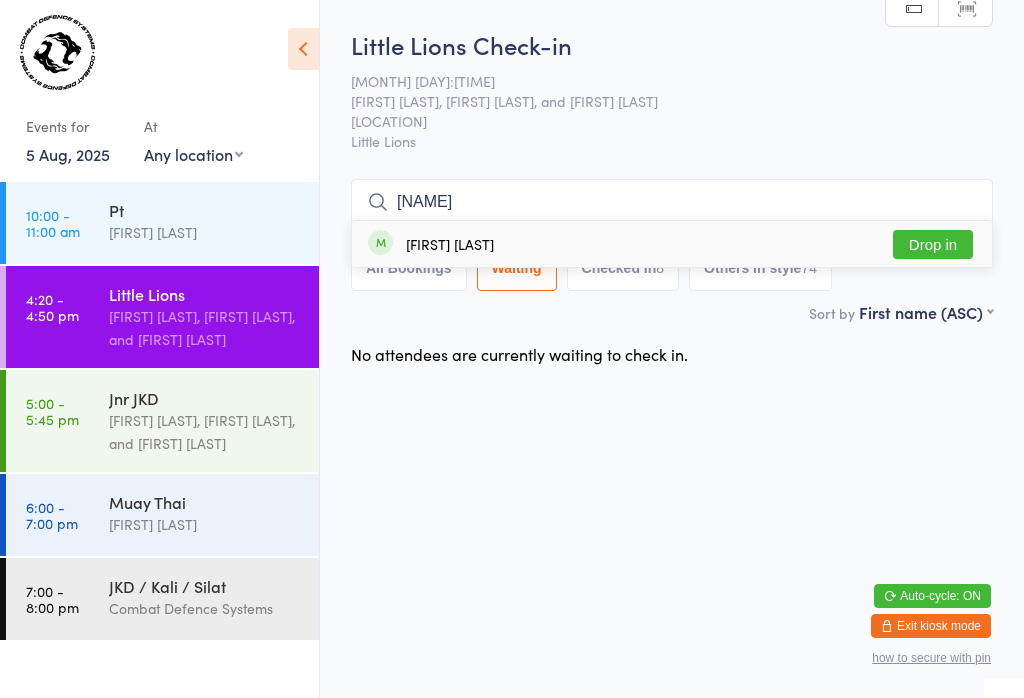 type on "[NAME]" 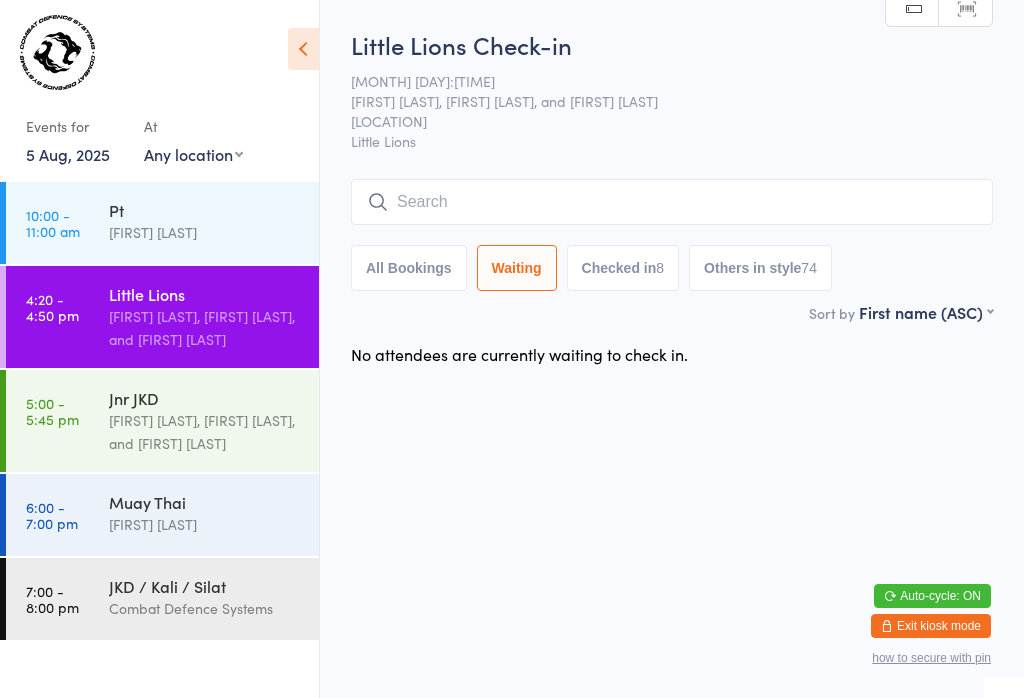 scroll, scrollTop: 0, scrollLeft: 0, axis: both 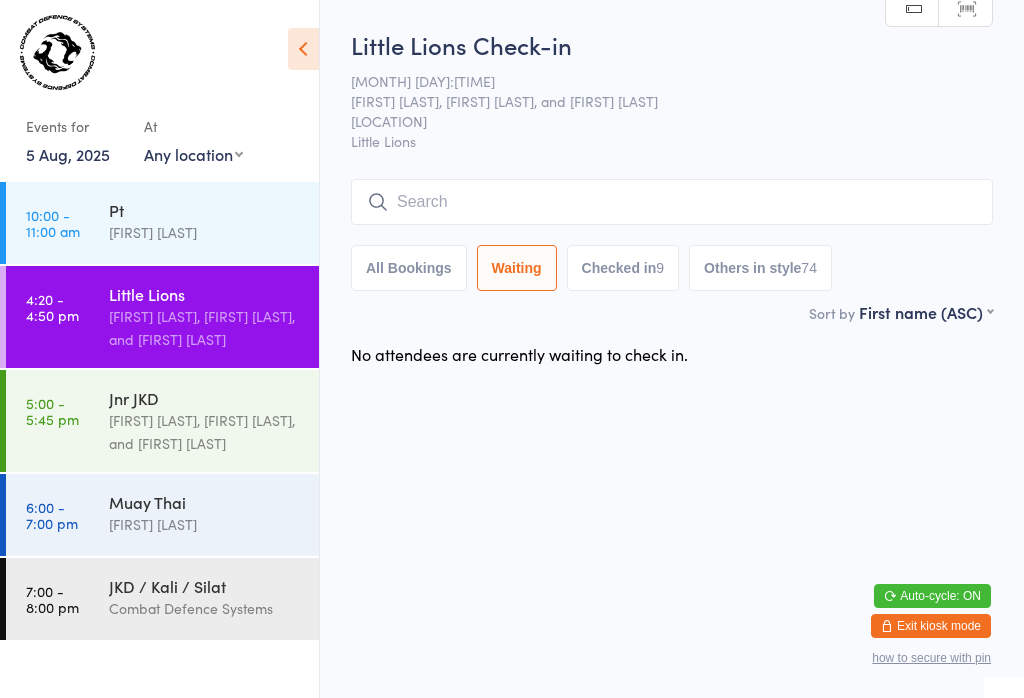 click at bounding box center (672, 202) 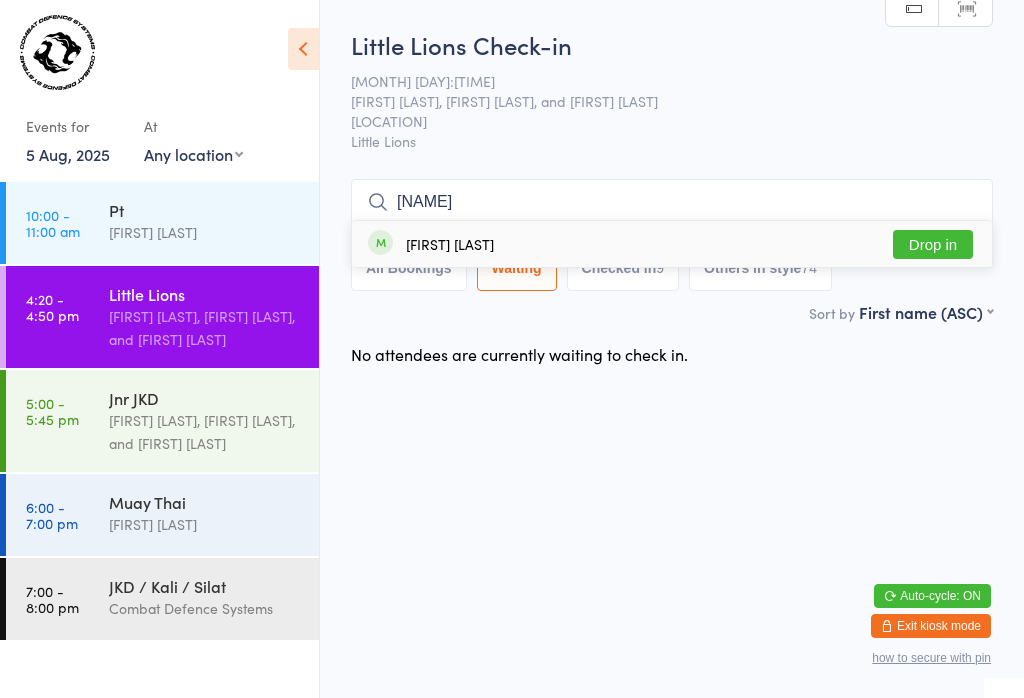 type on "[NAME]" 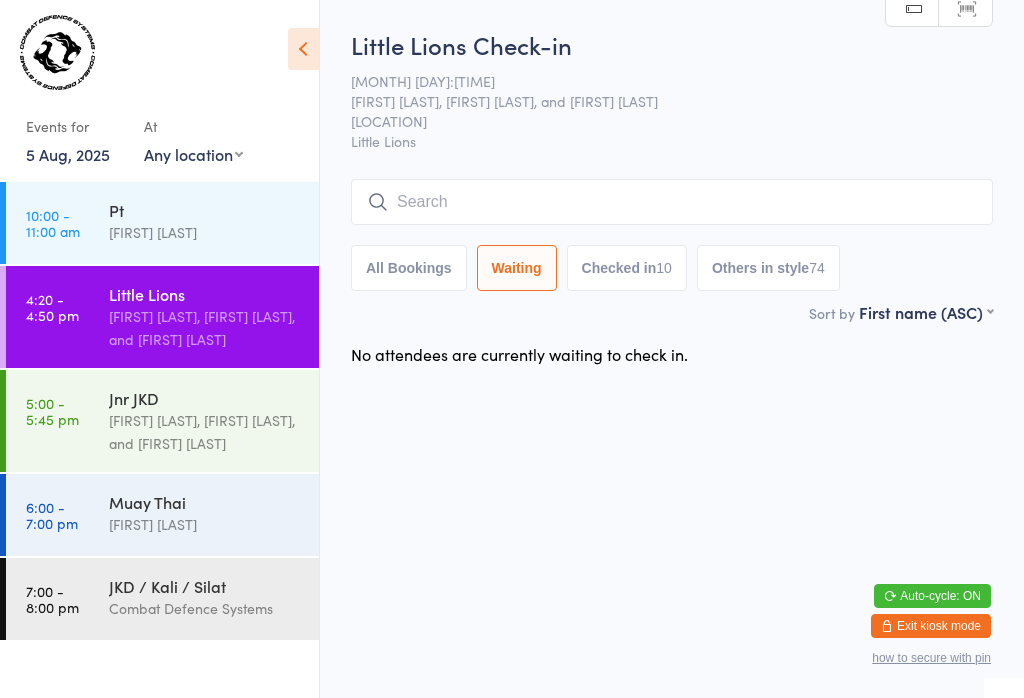 scroll, scrollTop: 0, scrollLeft: 0, axis: both 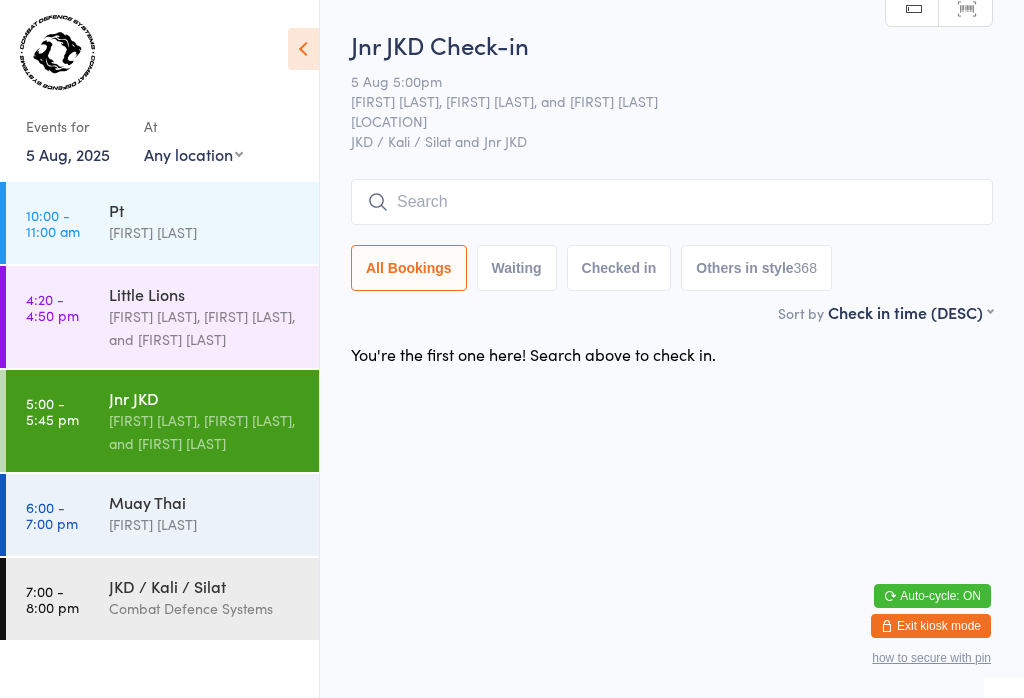 click at bounding box center [672, 202] 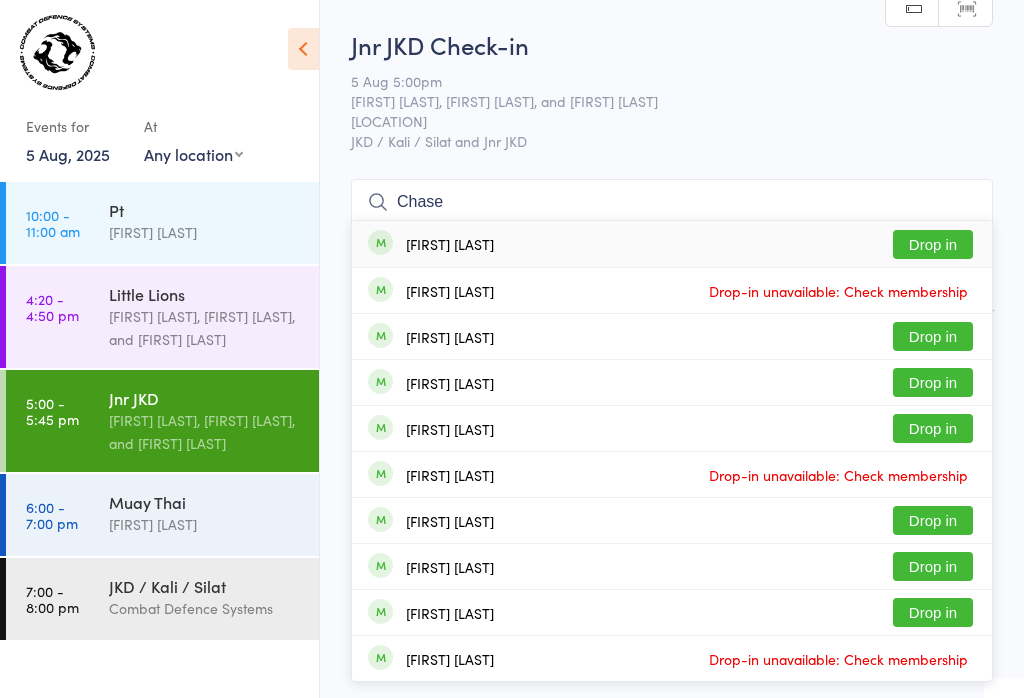 type on "Chase" 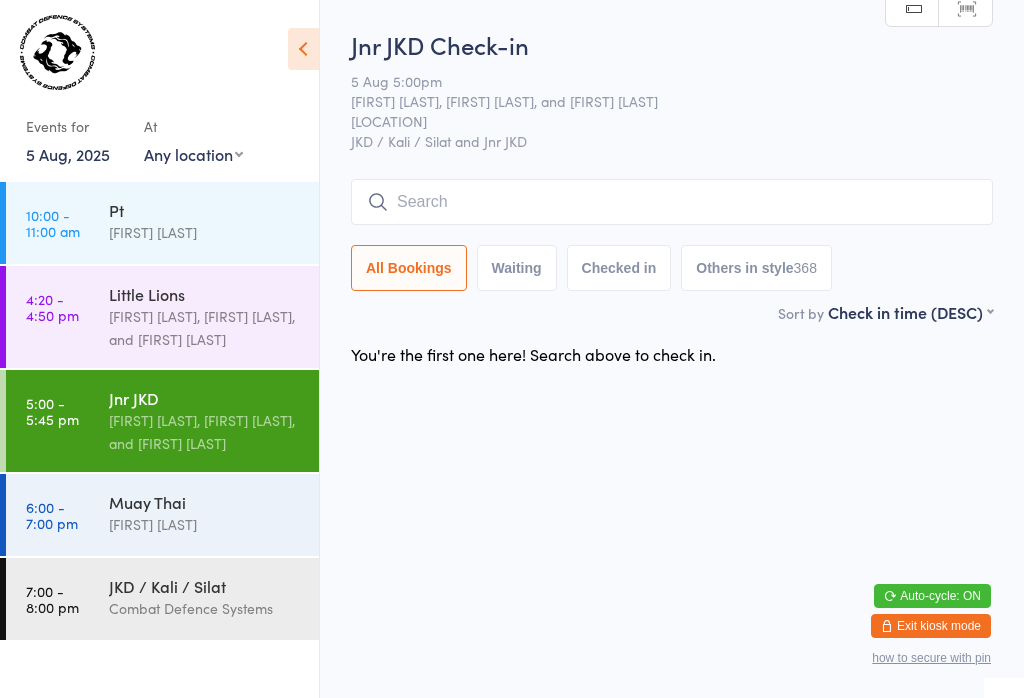 scroll, scrollTop: 0, scrollLeft: 0, axis: both 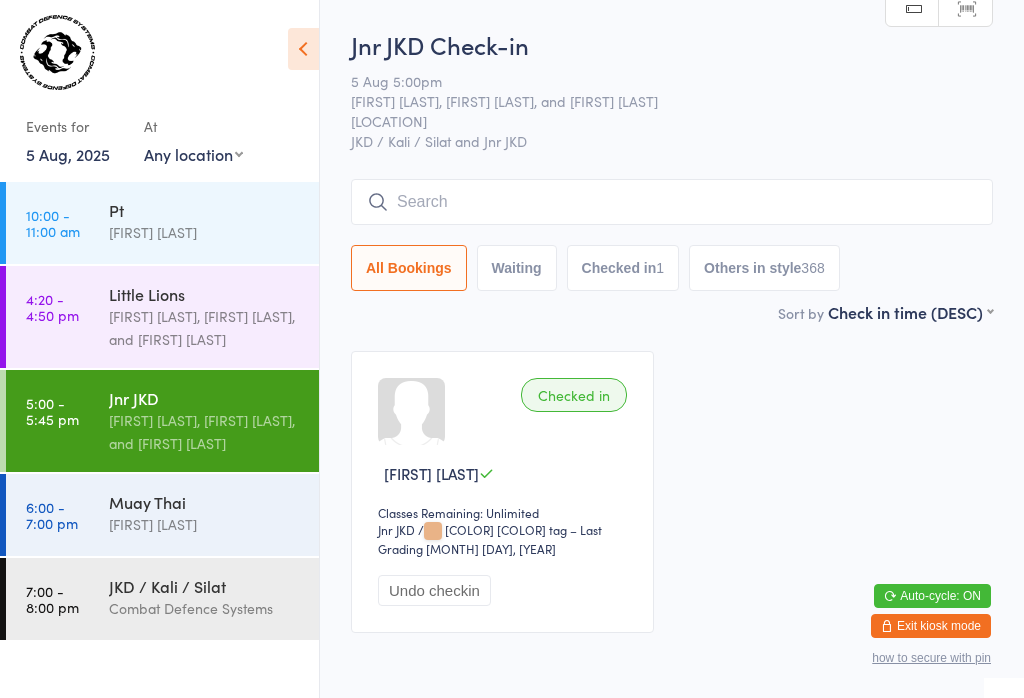 click at bounding box center (672, 202) 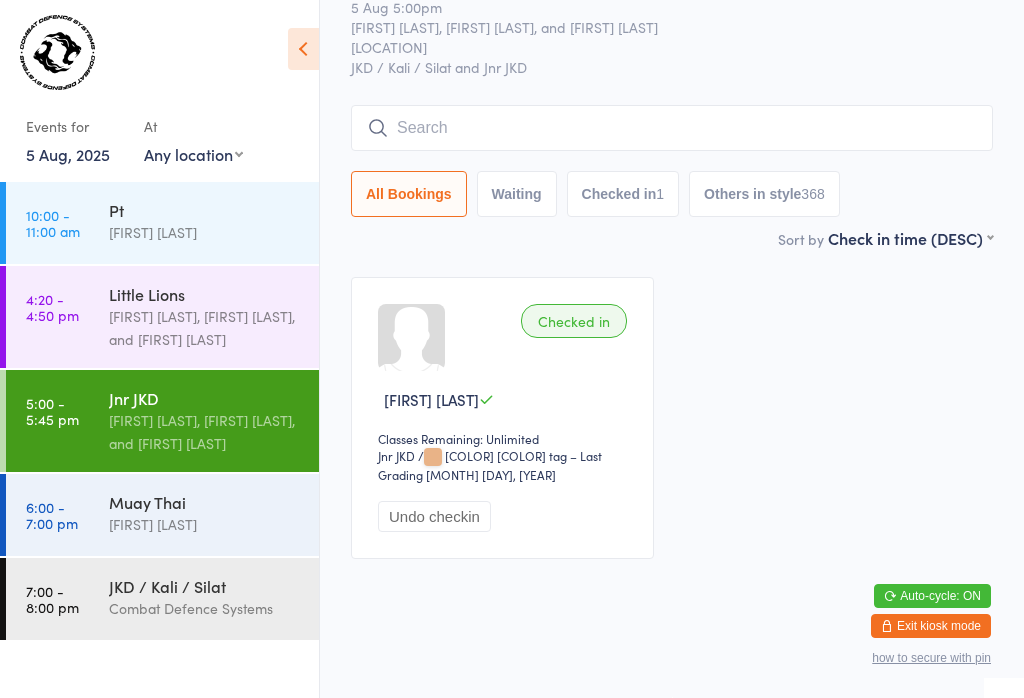 scroll, scrollTop: 181, scrollLeft: 0, axis: vertical 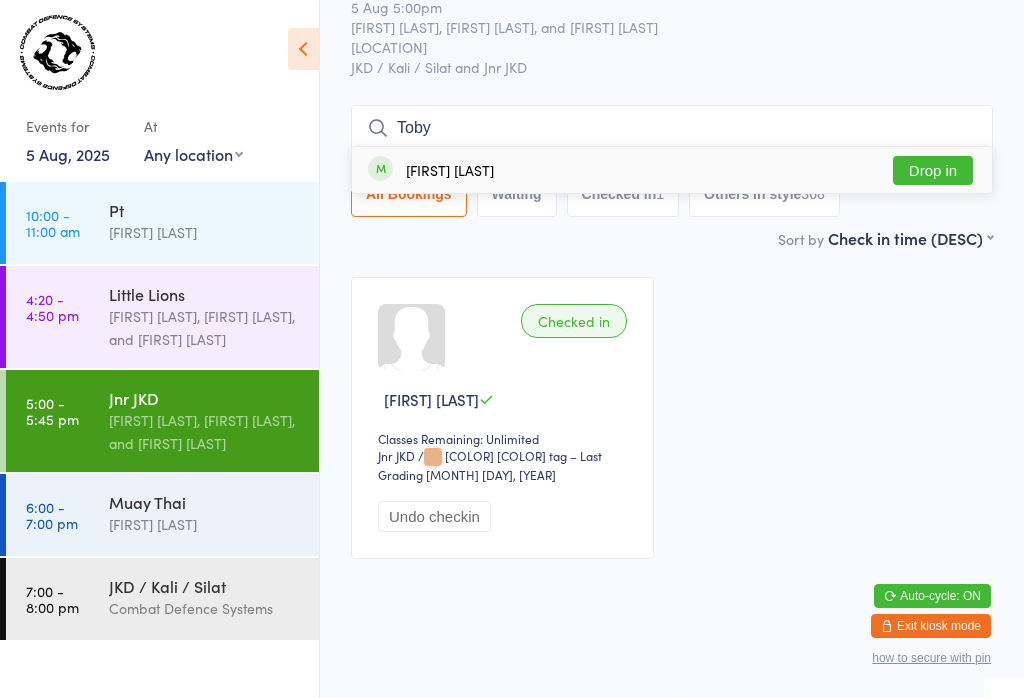 type on "Toby" 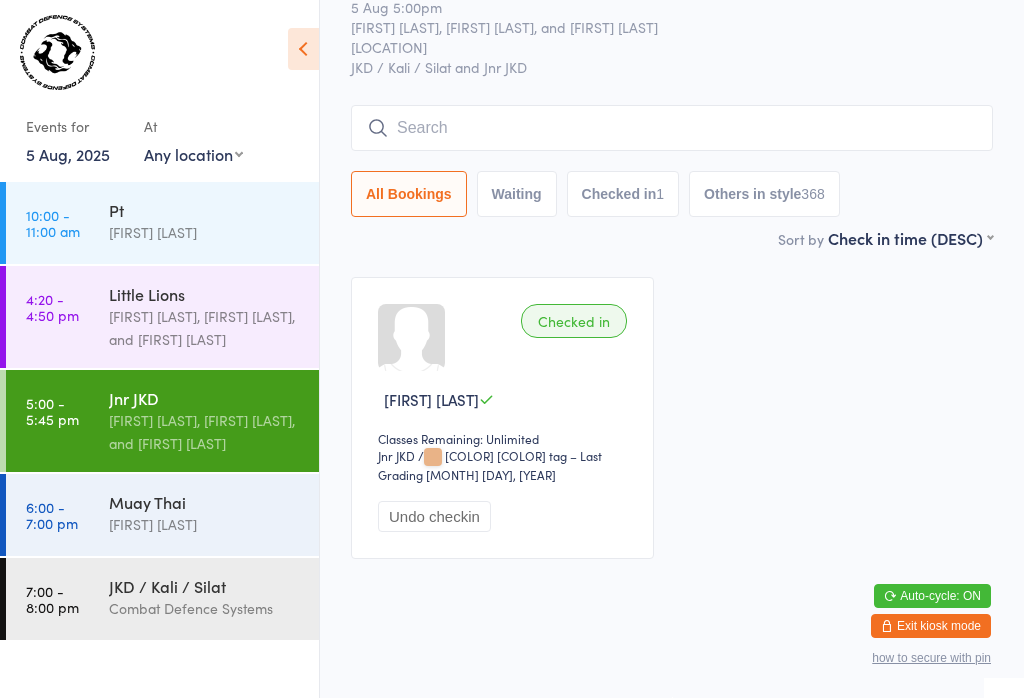 scroll, scrollTop: 94, scrollLeft: 0, axis: vertical 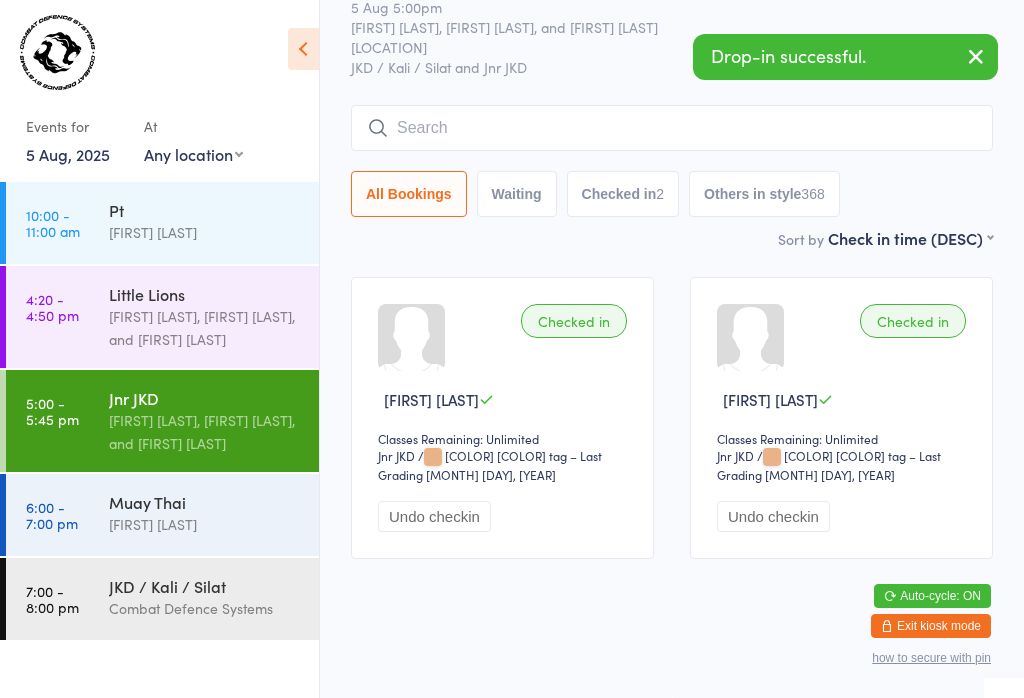 click at bounding box center (672, 128) 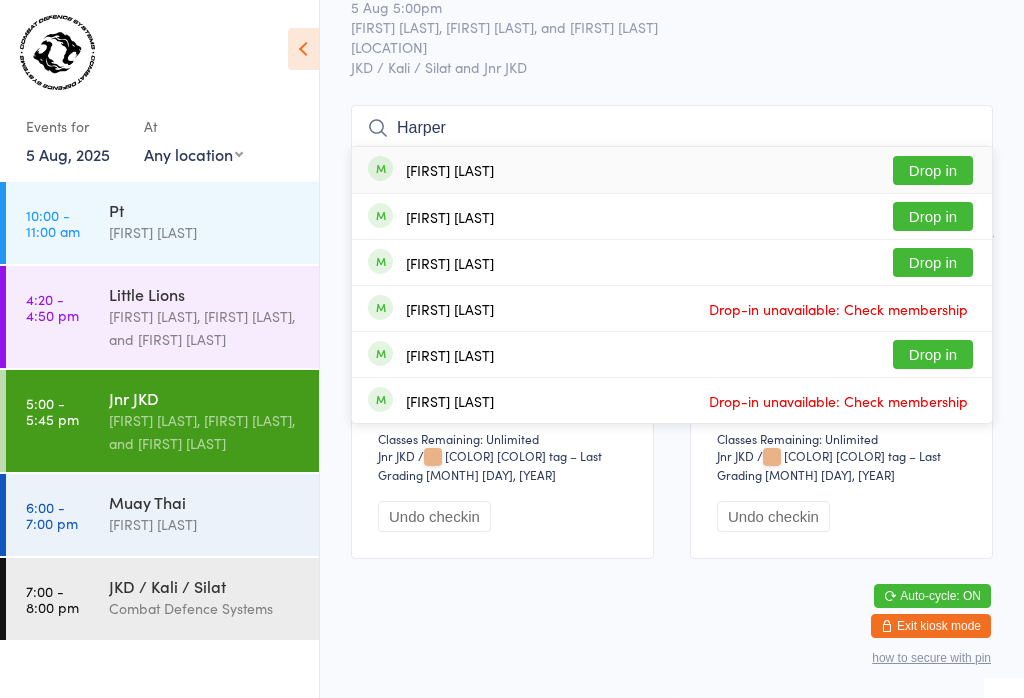 type on "Harper" 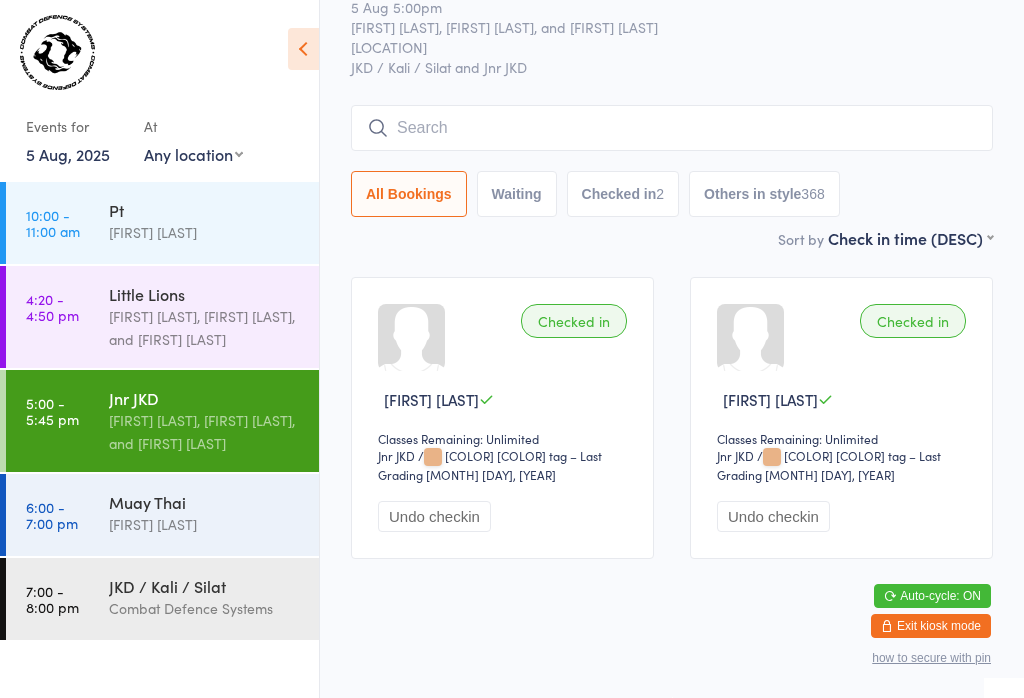 scroll, scrollTop: 94, scrollLeft: 0, axis: vertical 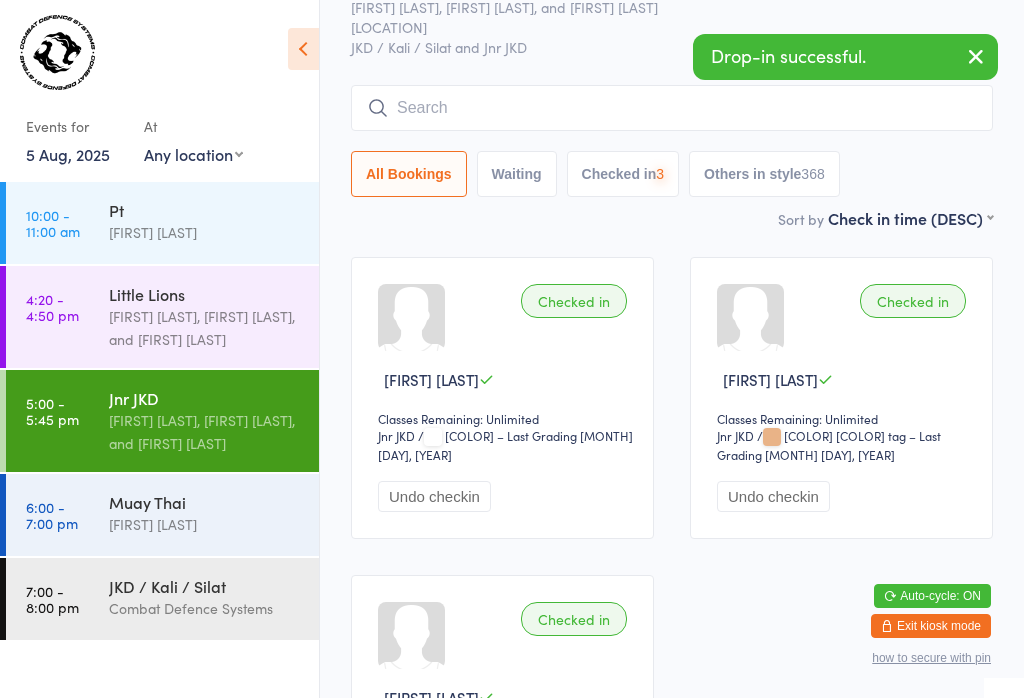 click at bounding box center [672, 108] 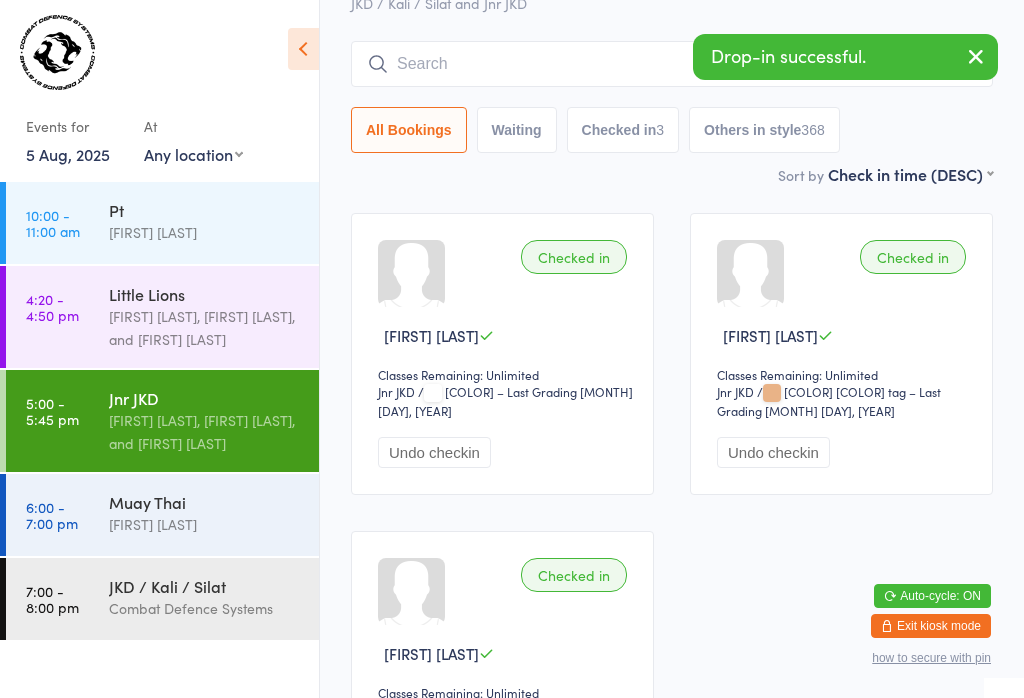 scroll, scrollTop: 181, scrollLeft: 0, axis: vertical 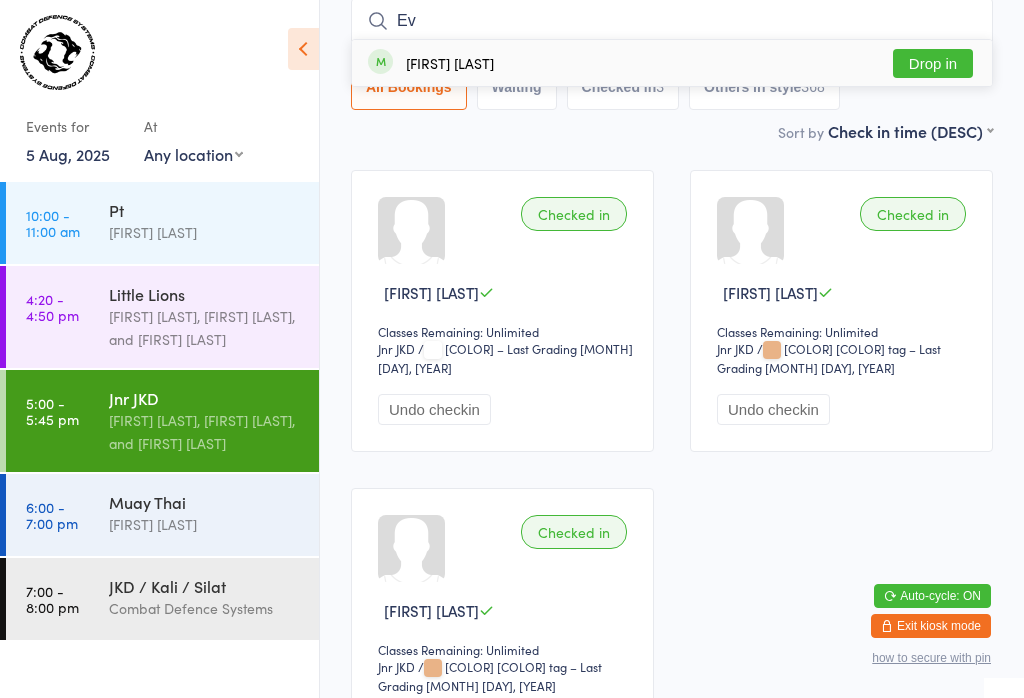 type on "Ev" 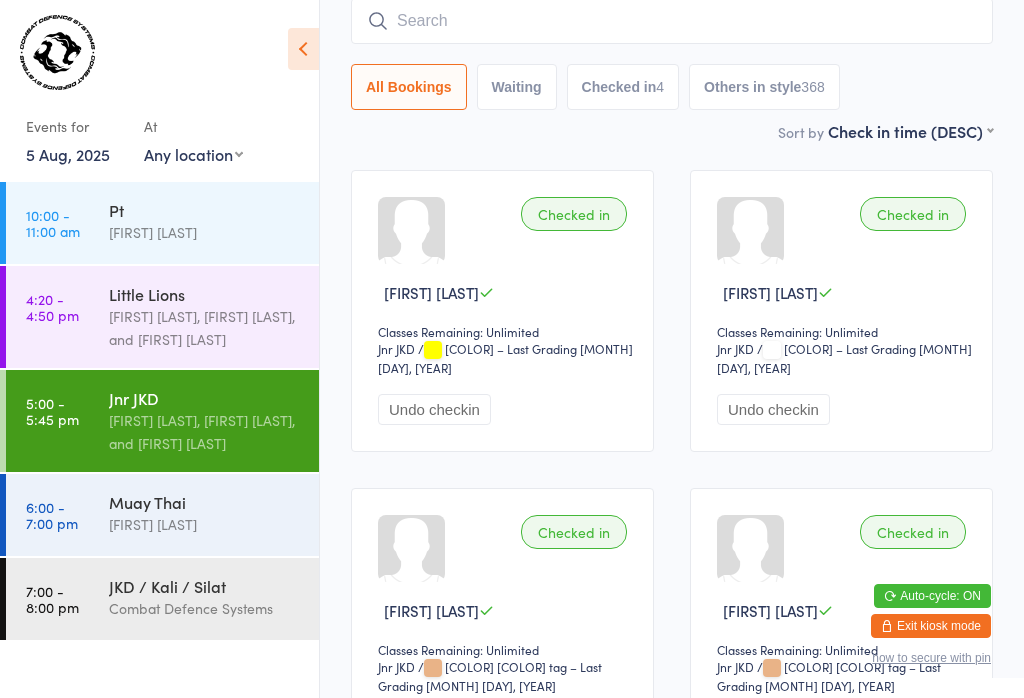 click at bounding box center [672, 21] 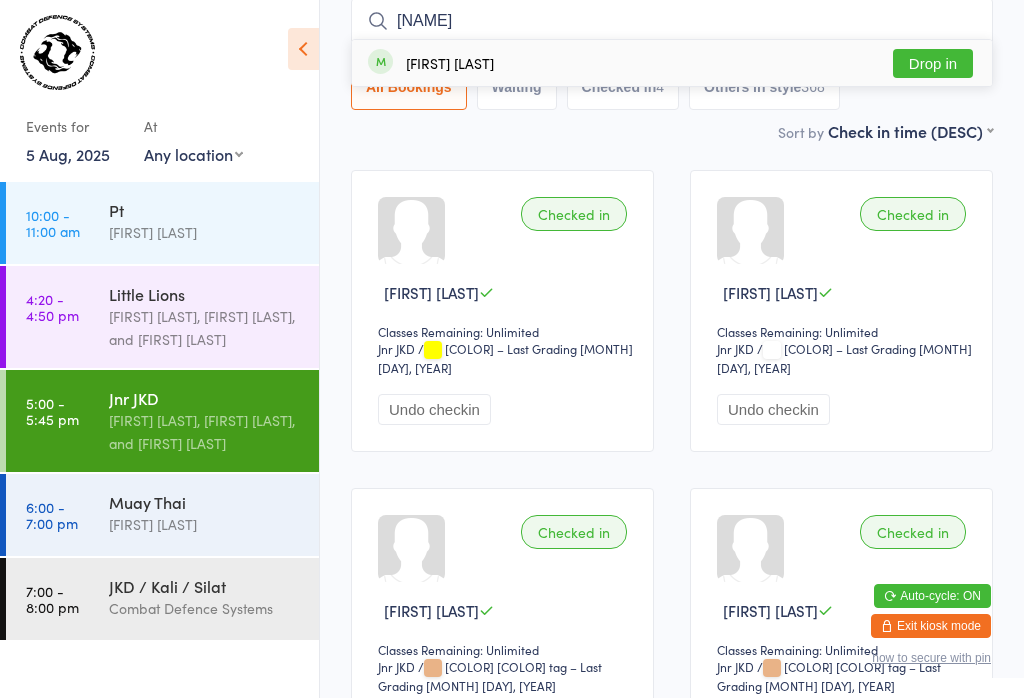 type on "[NAME]" 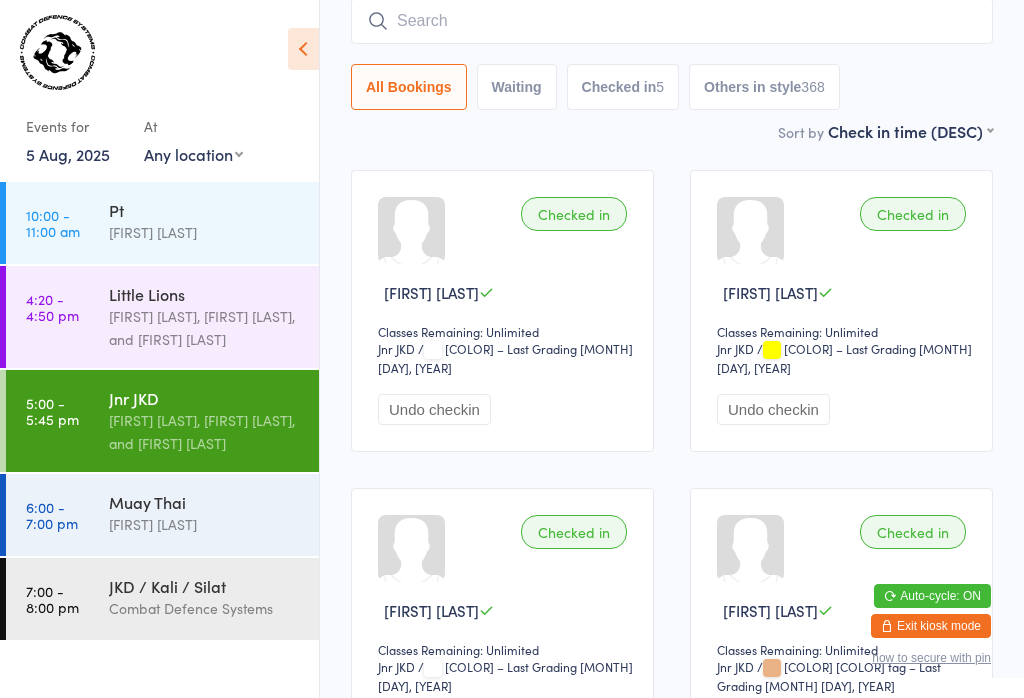 click at bounding box center (672, 21) 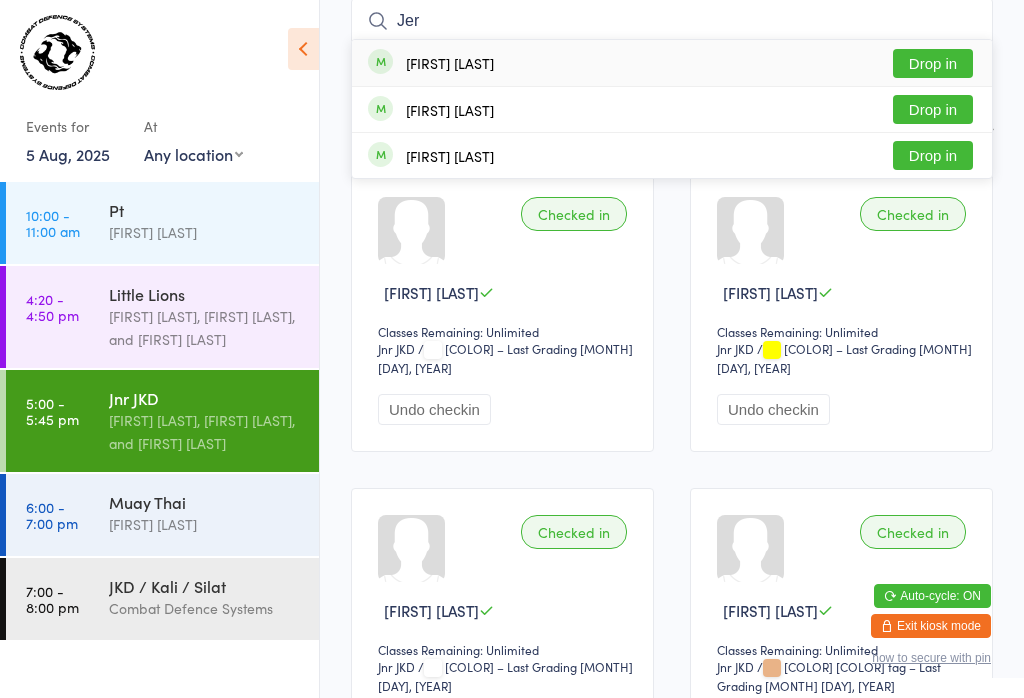 type on "Jer" 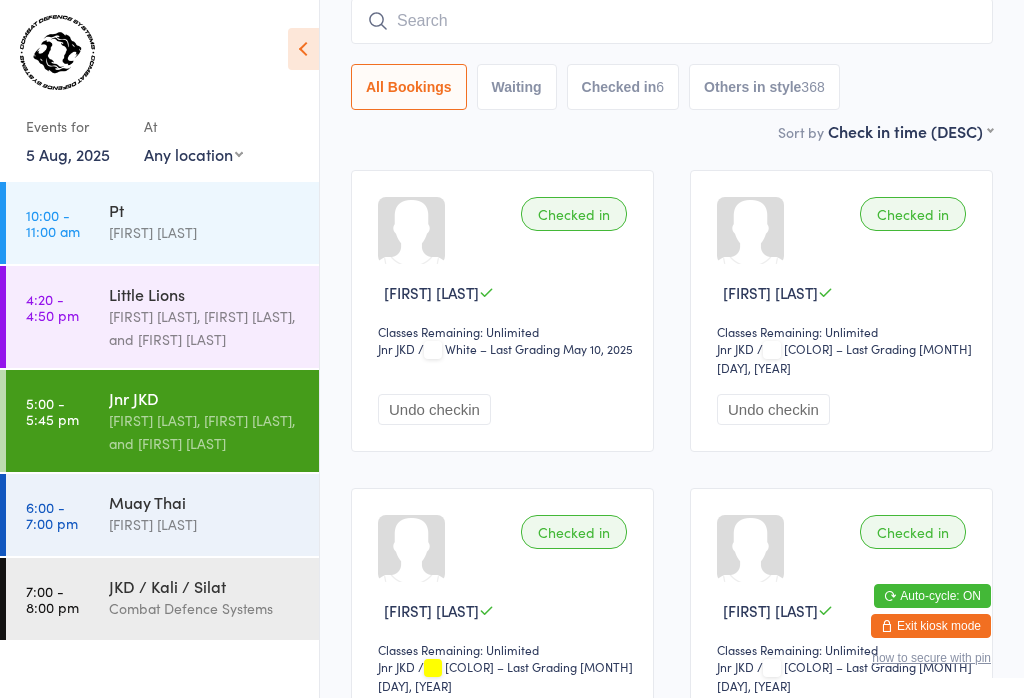 click at bounding box center [672, 21] 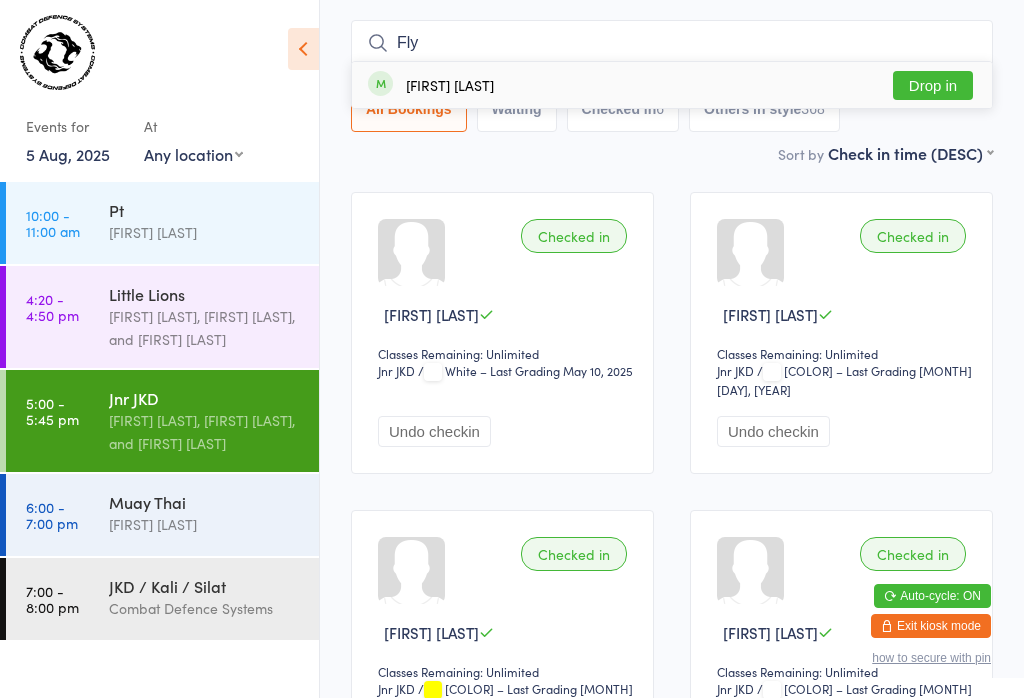 type on "Fly" 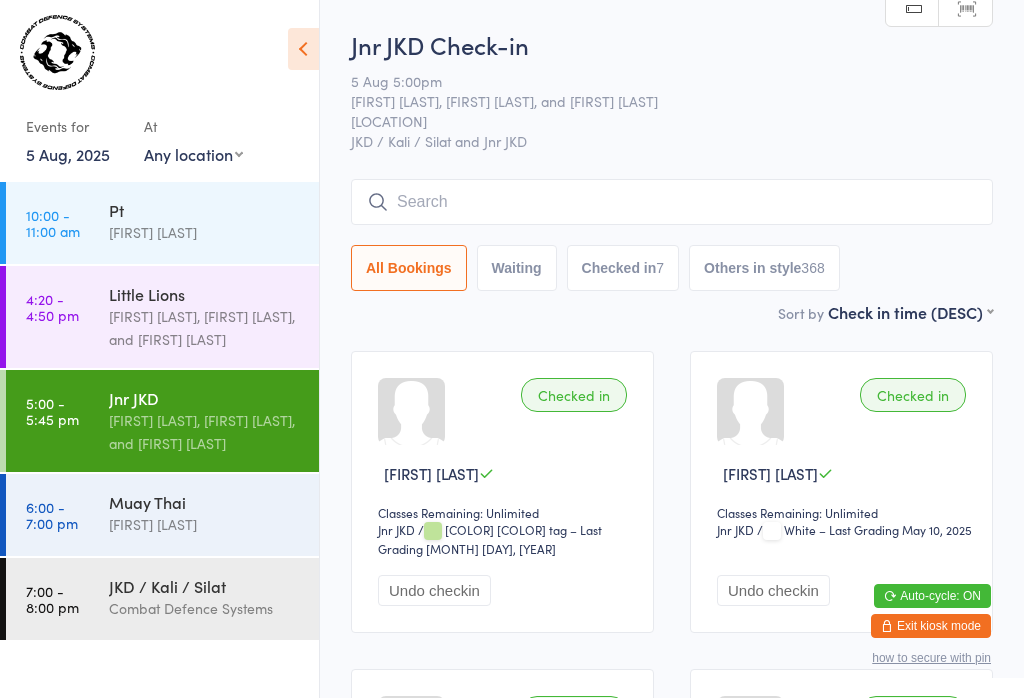 scroll, scrollTop: 0, scrollLeft: 0, axis: both 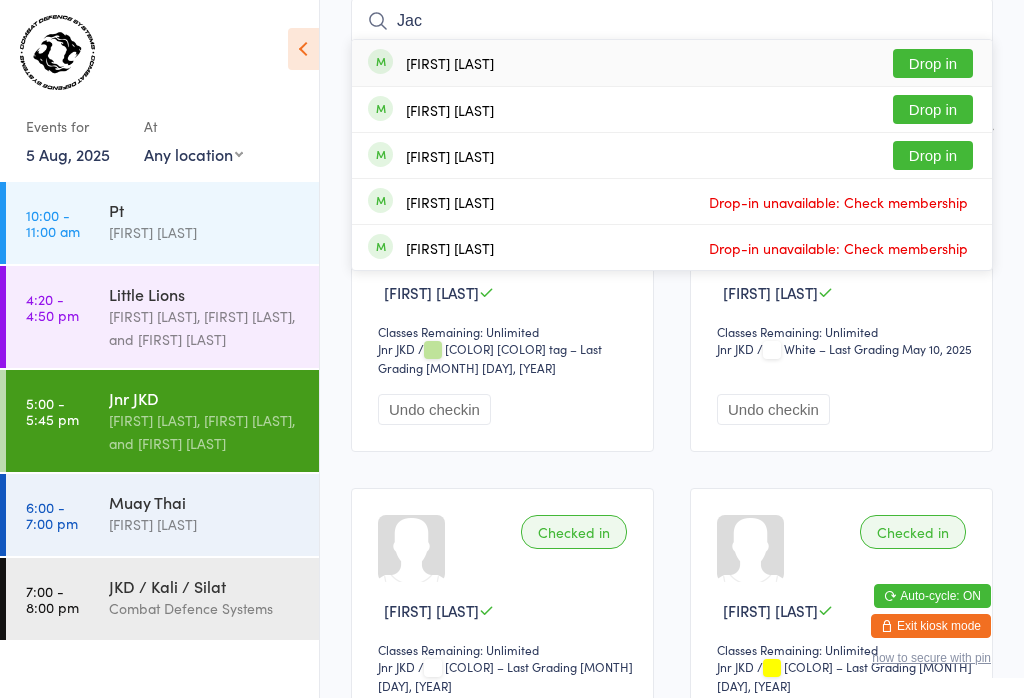 type on "Jac" 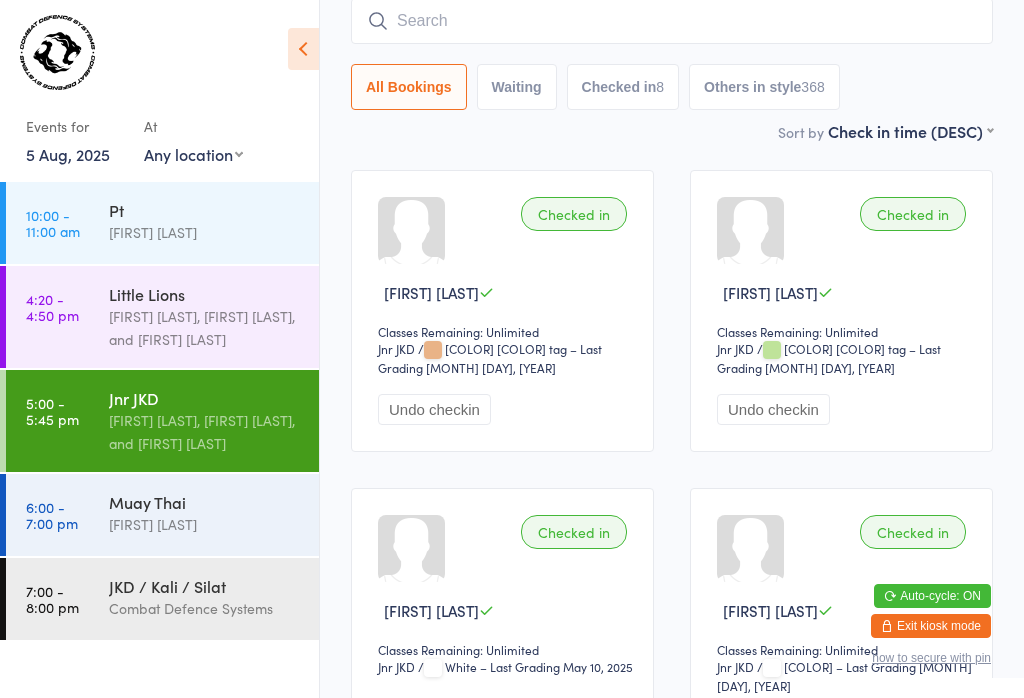 click at bounding box center [672, 21] 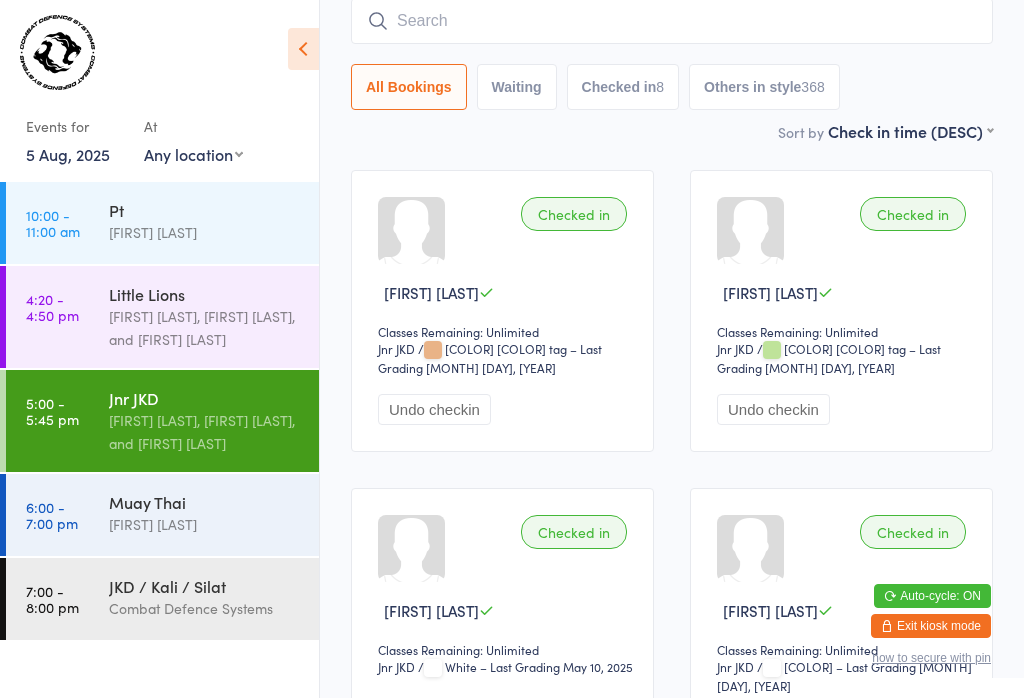 click at bounding box center [672, 21] 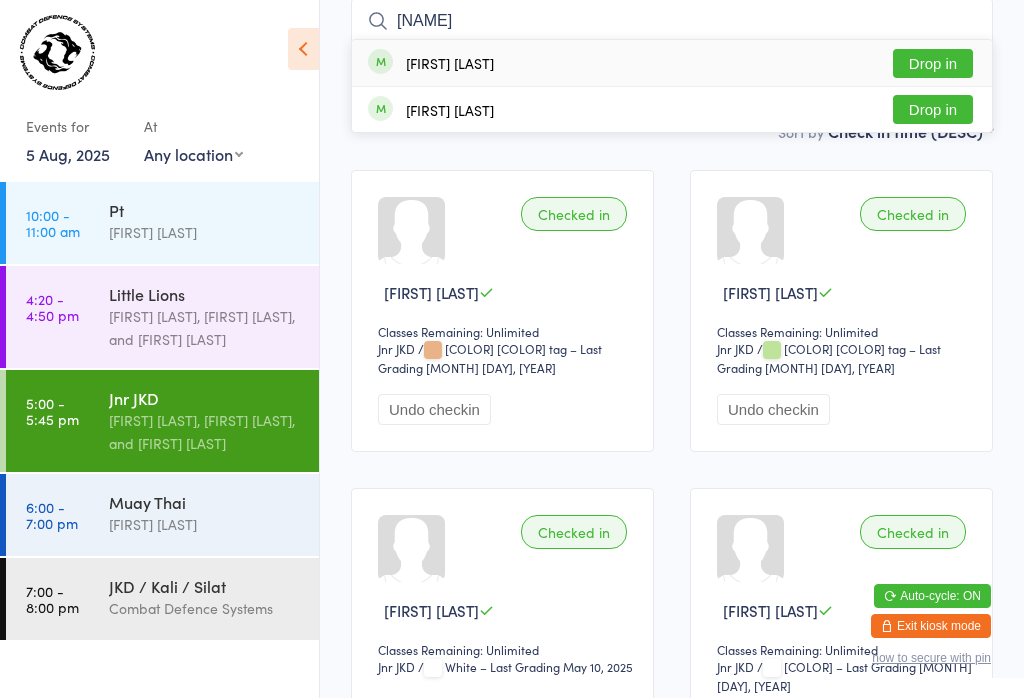 type on "[NAME]" 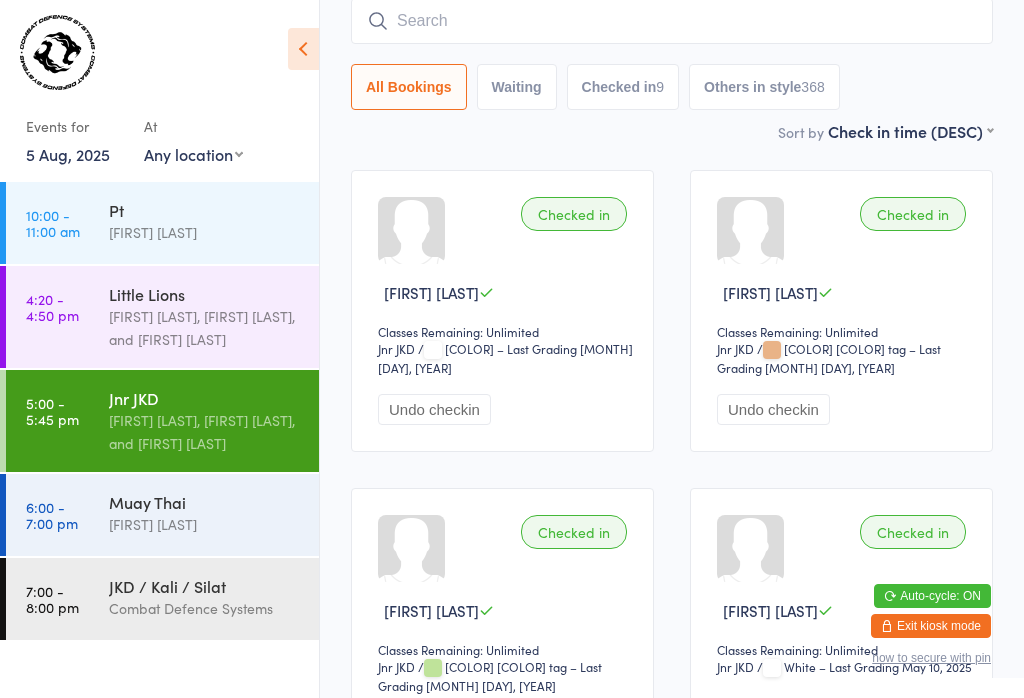 click at bounding box center (672, 21) 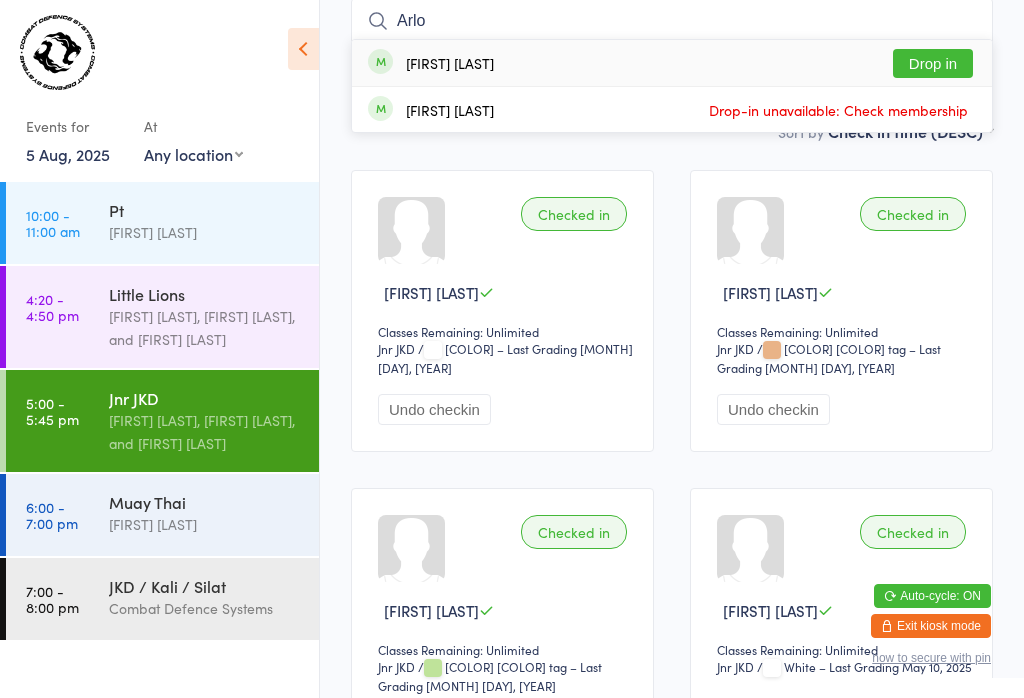 type on "Arlo" 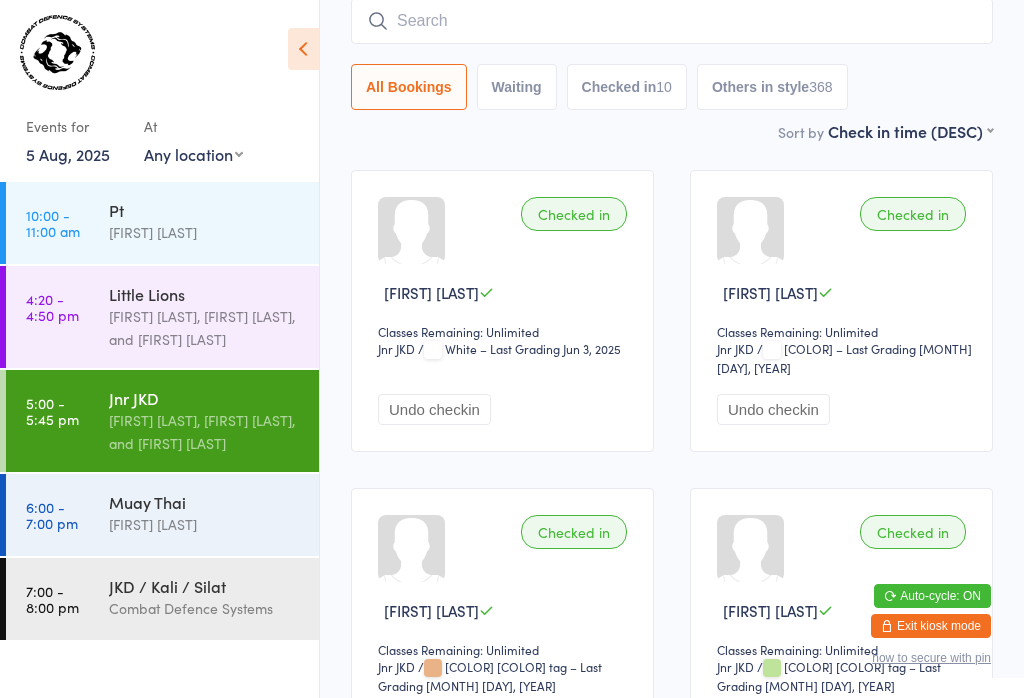click at bounding box center [672, 21] 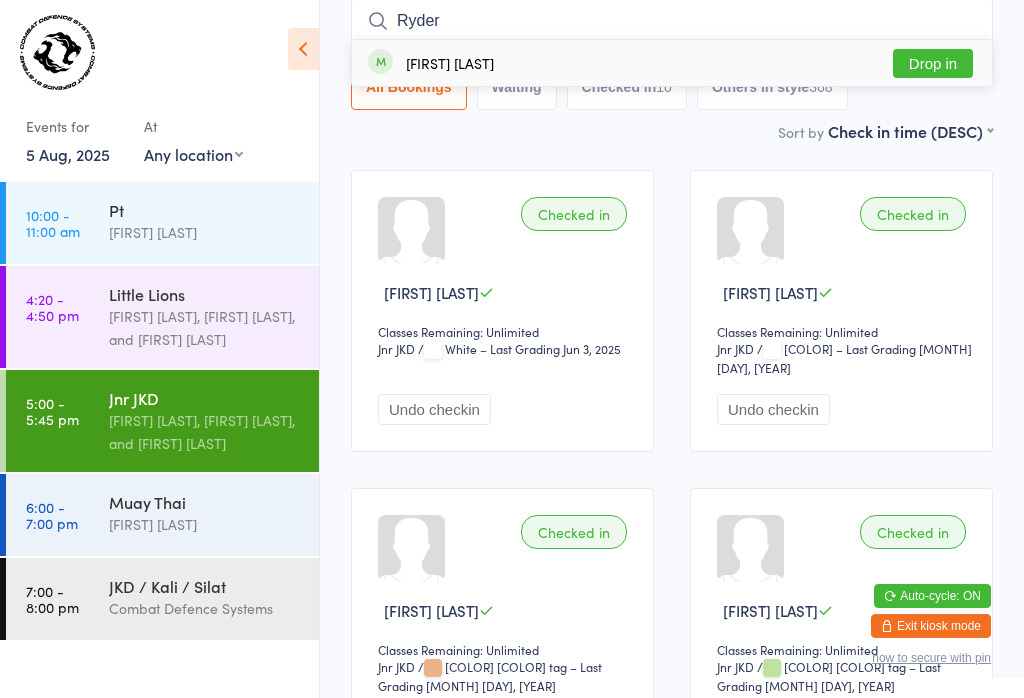 type on "Ryder" 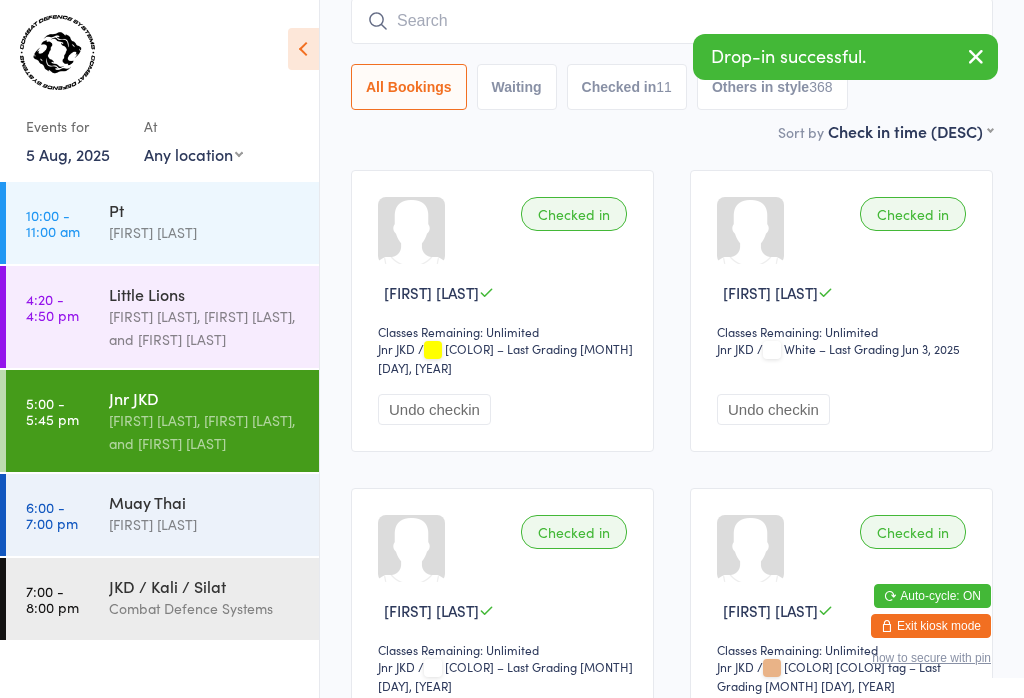 click at bounding box center (672, 21) 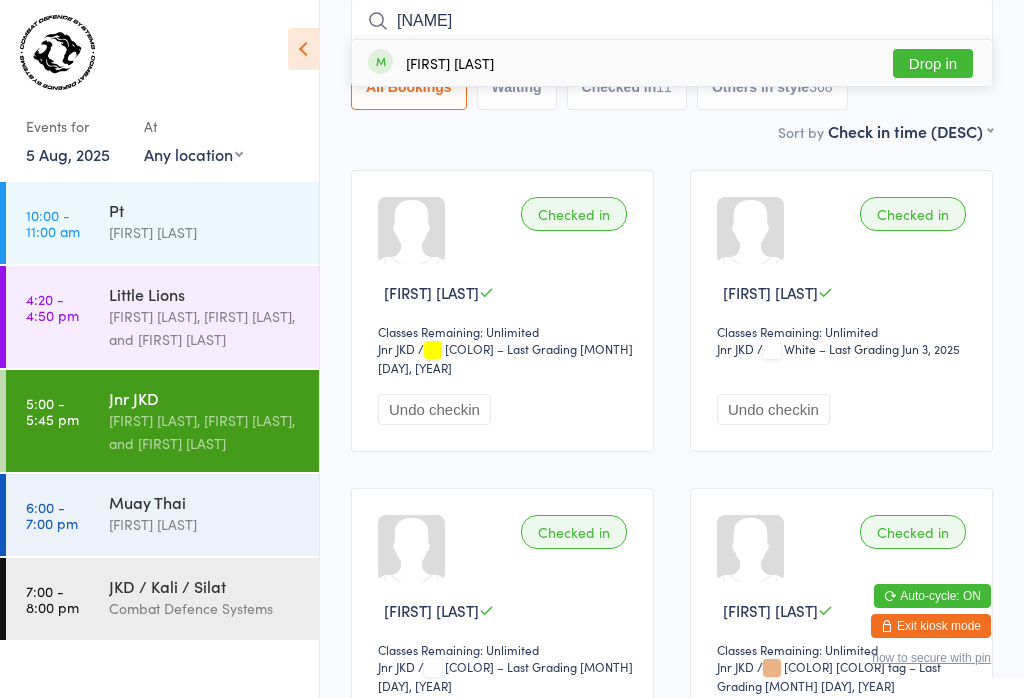 type on "[NAME]" 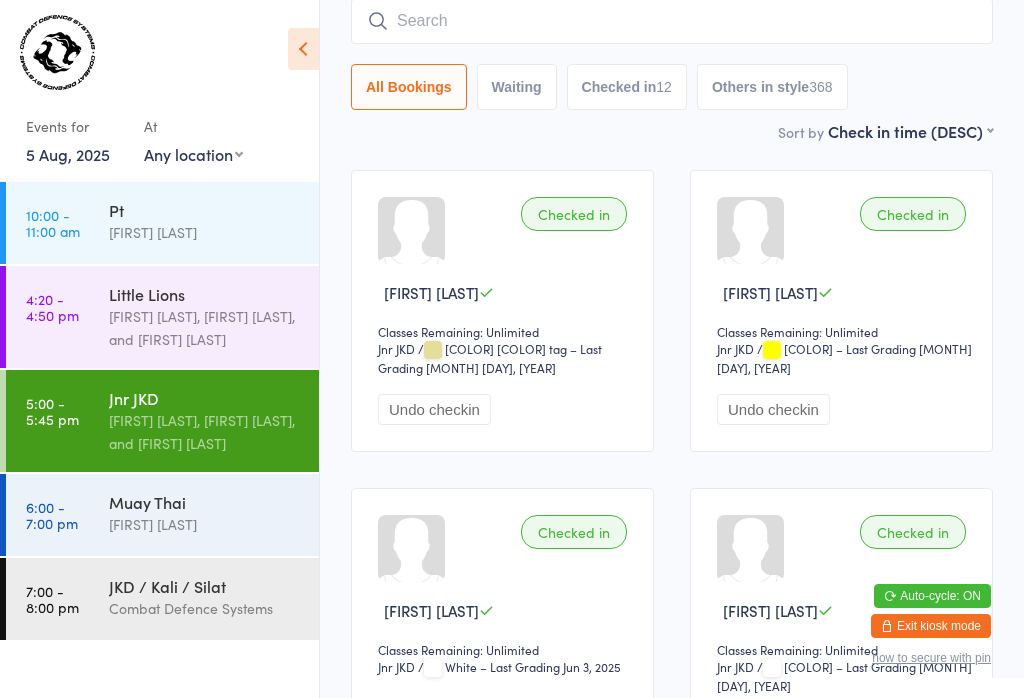 click at bounding box center [672, 21] 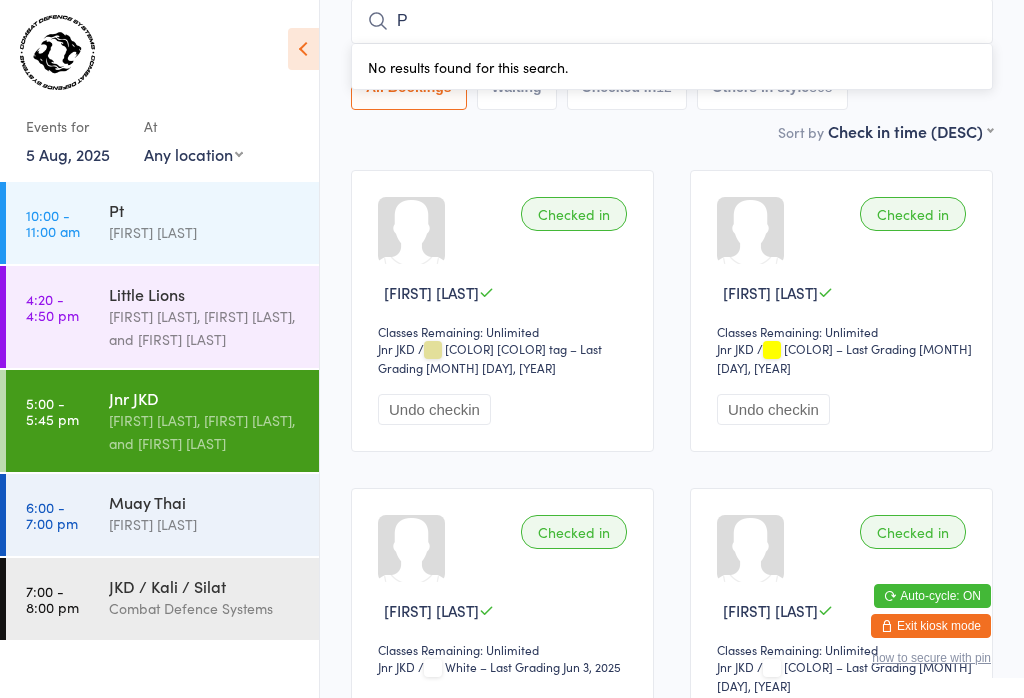 type on "Pr" 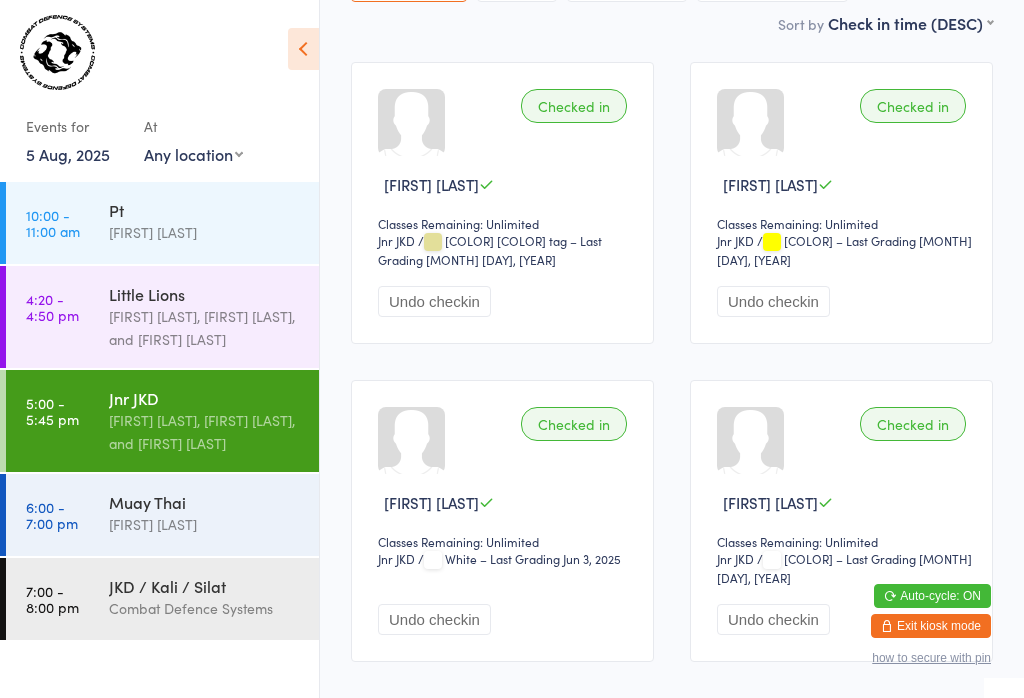scroll, scrollTop: 349, scrollLeft: 0, axis: vertical 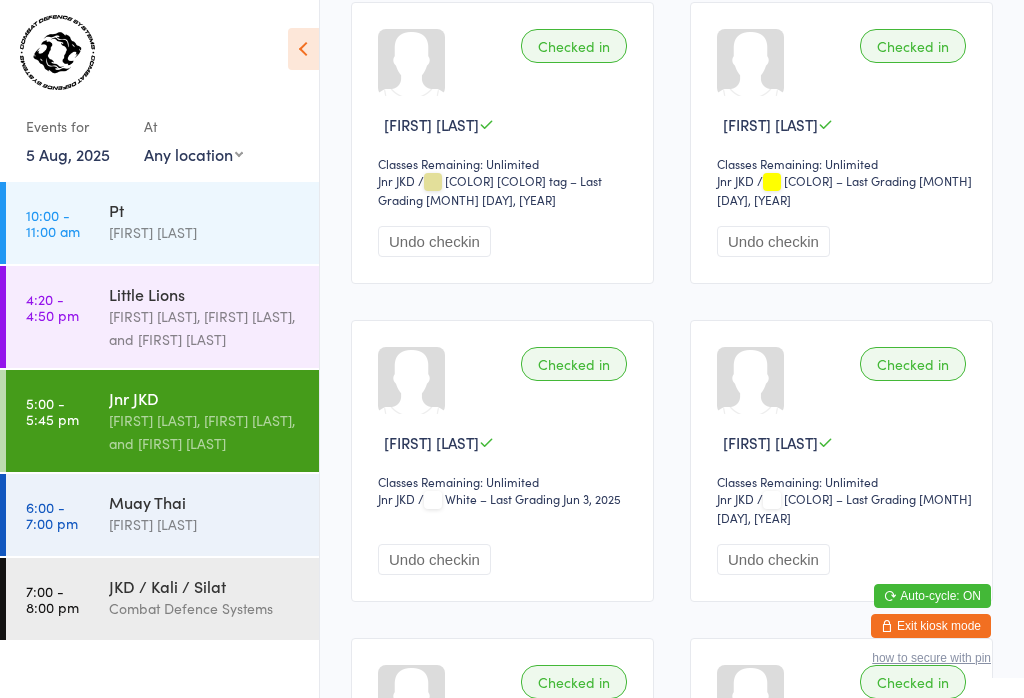 click on "Jnr JKD" at bounding box center [205, 398] 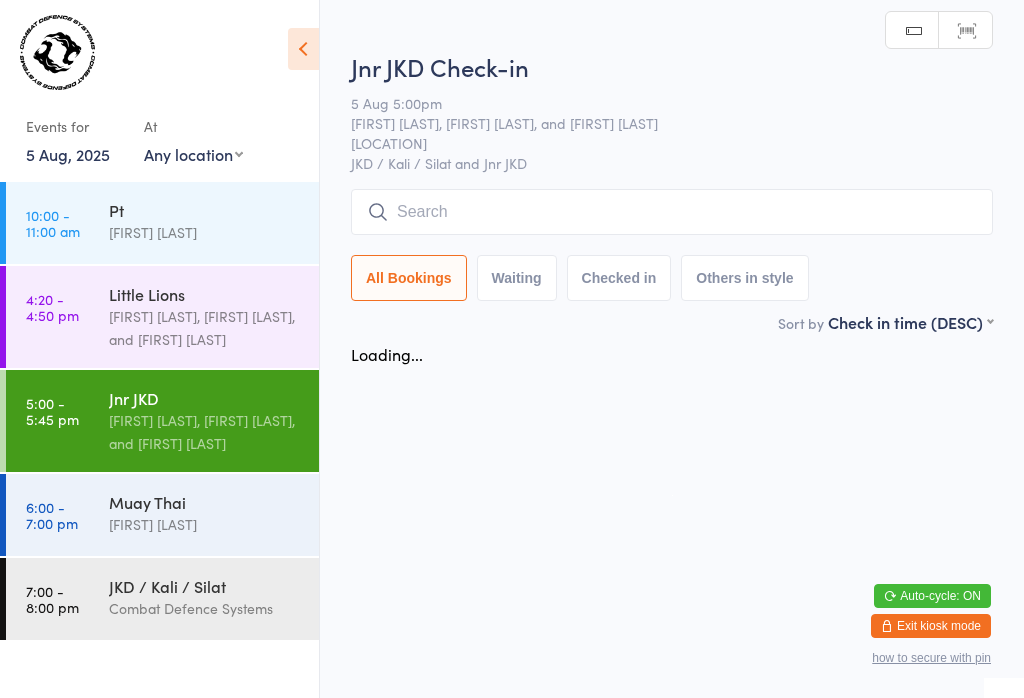 scroll, scrollTop: 0, scrollLeft: 0, axis: both 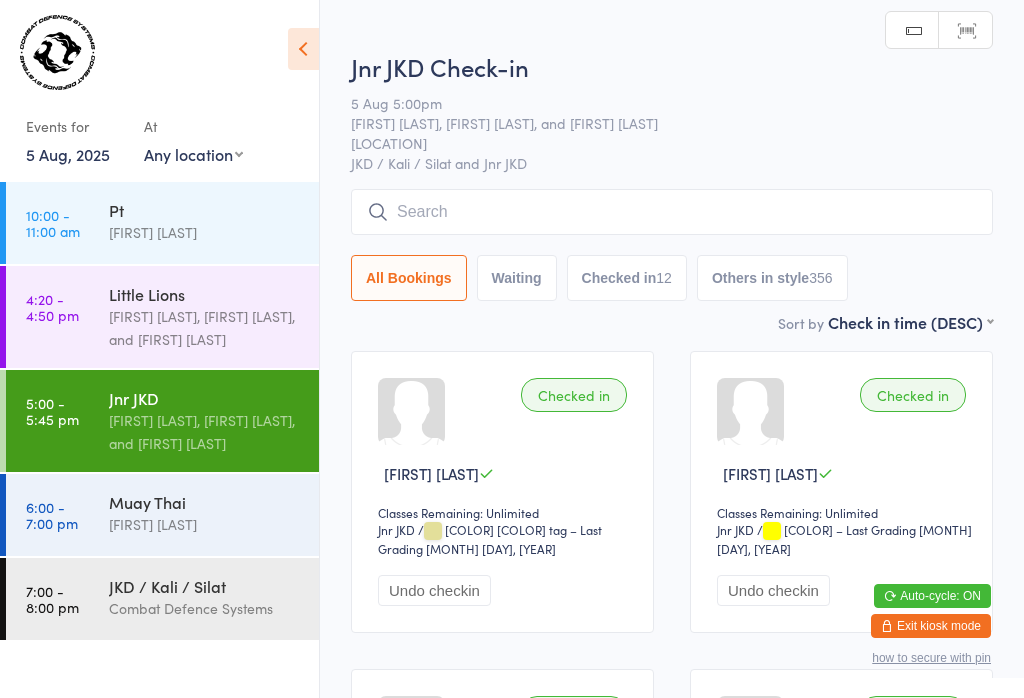 click at bounding box center [672, 212] 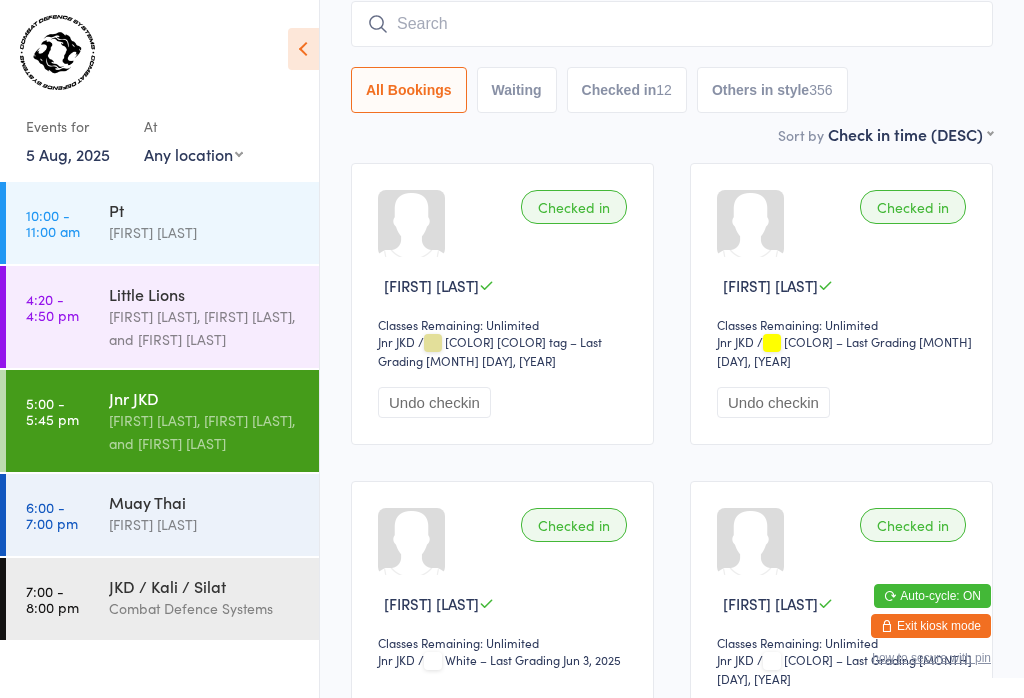 scroll, scrollTop: 191, scrollLeft: 0, axis: vertical 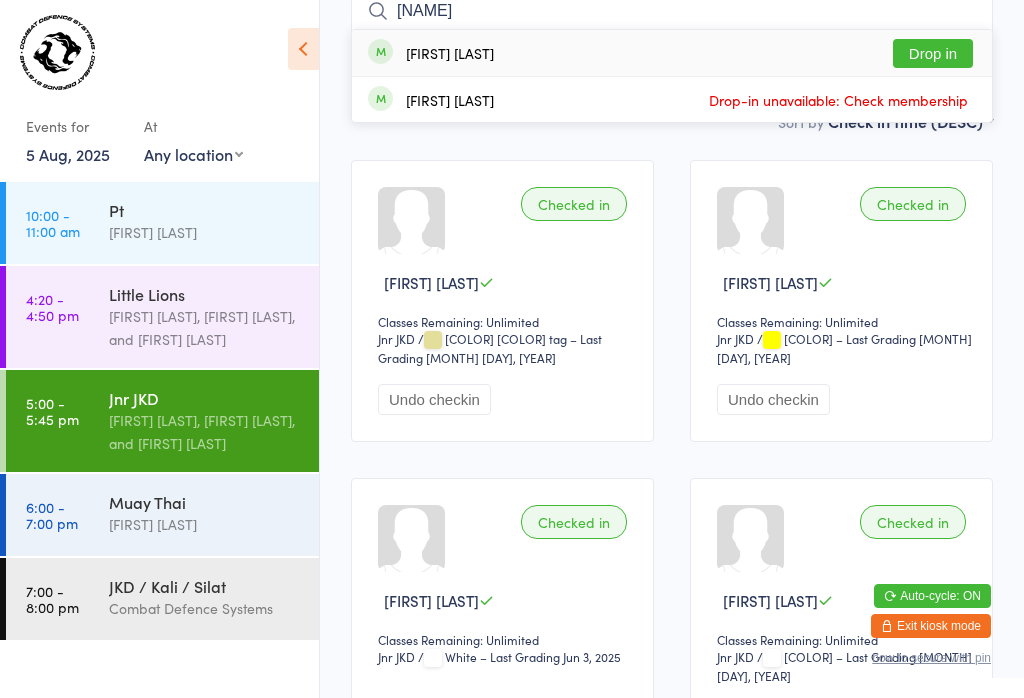 type on "[NAME]" 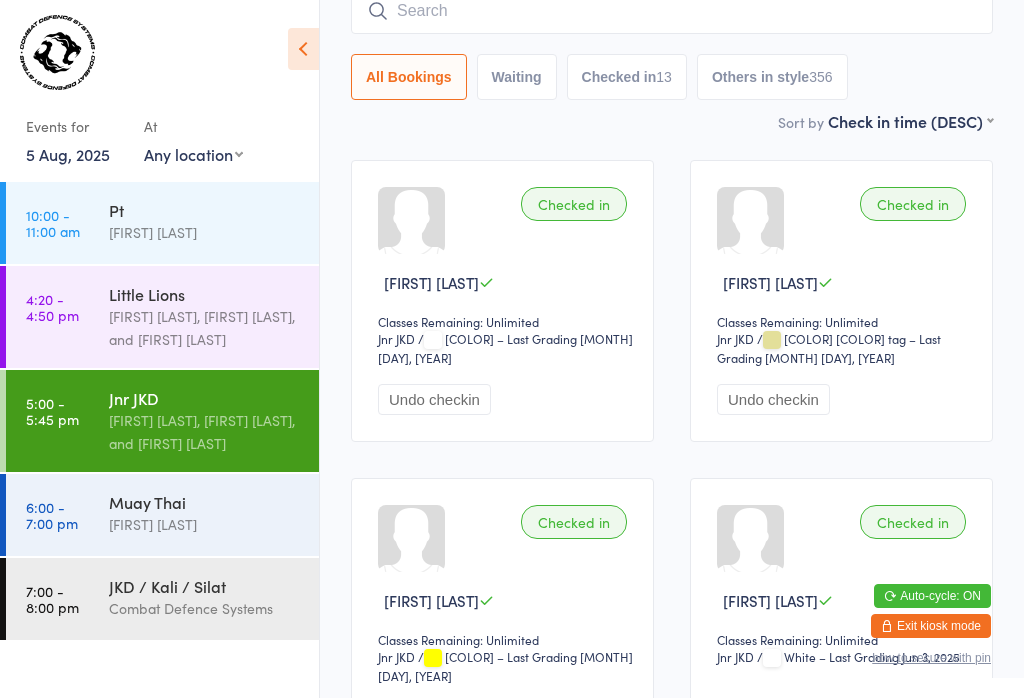 click at bounding box center (672, 11) 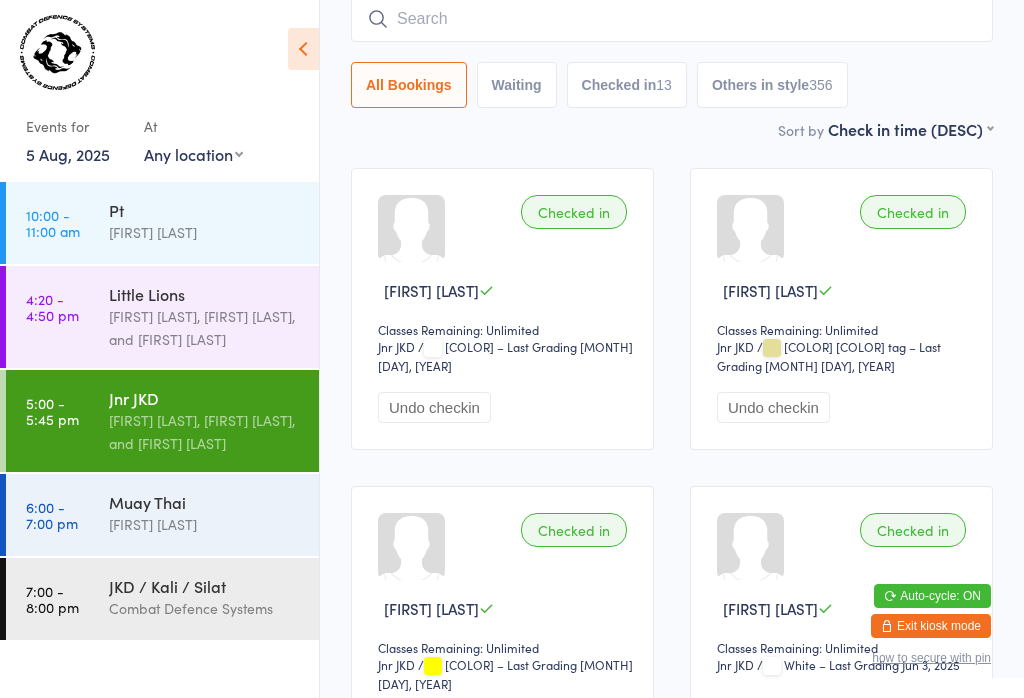 scroll, scrollTop: 181, scrollLeft: 0, axis: vertical 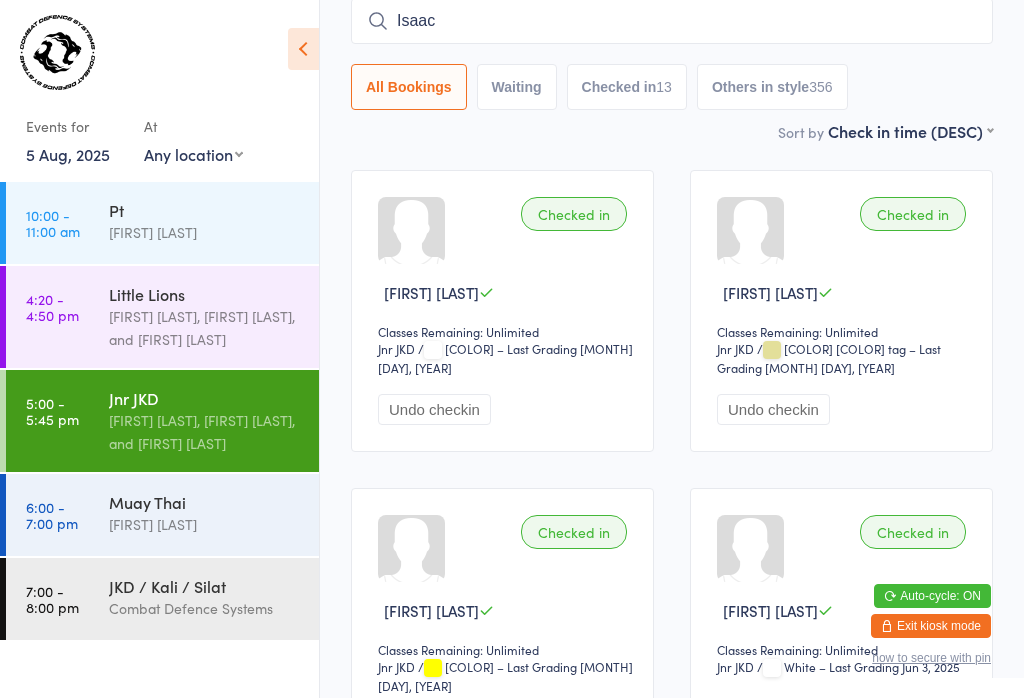 type on "Isaac" 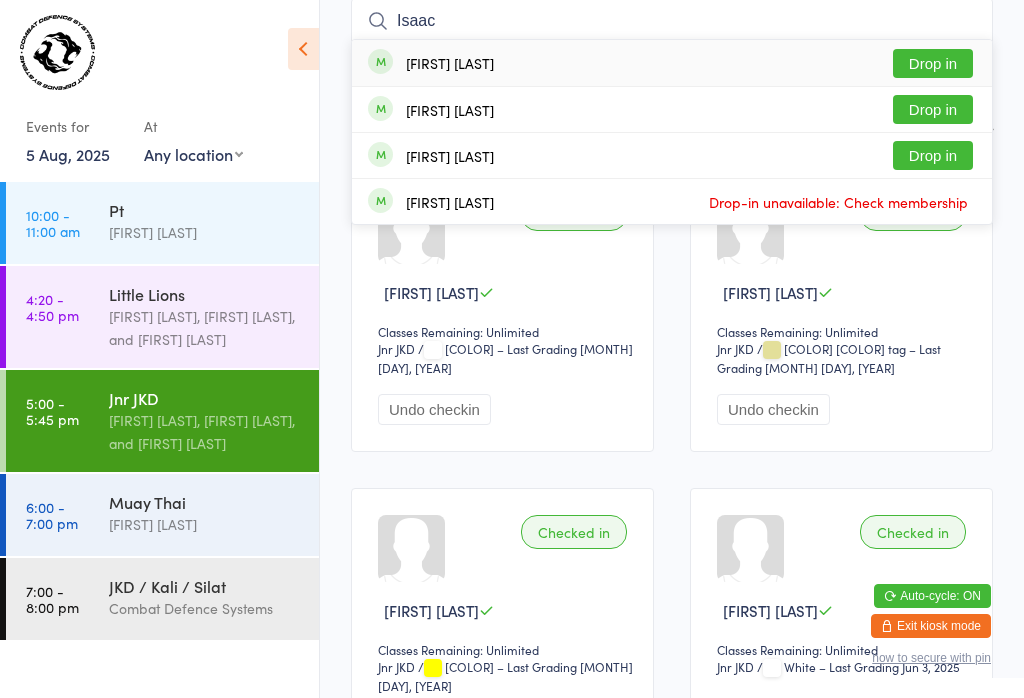 click on "Drop in" at bounding box center (933, 63) 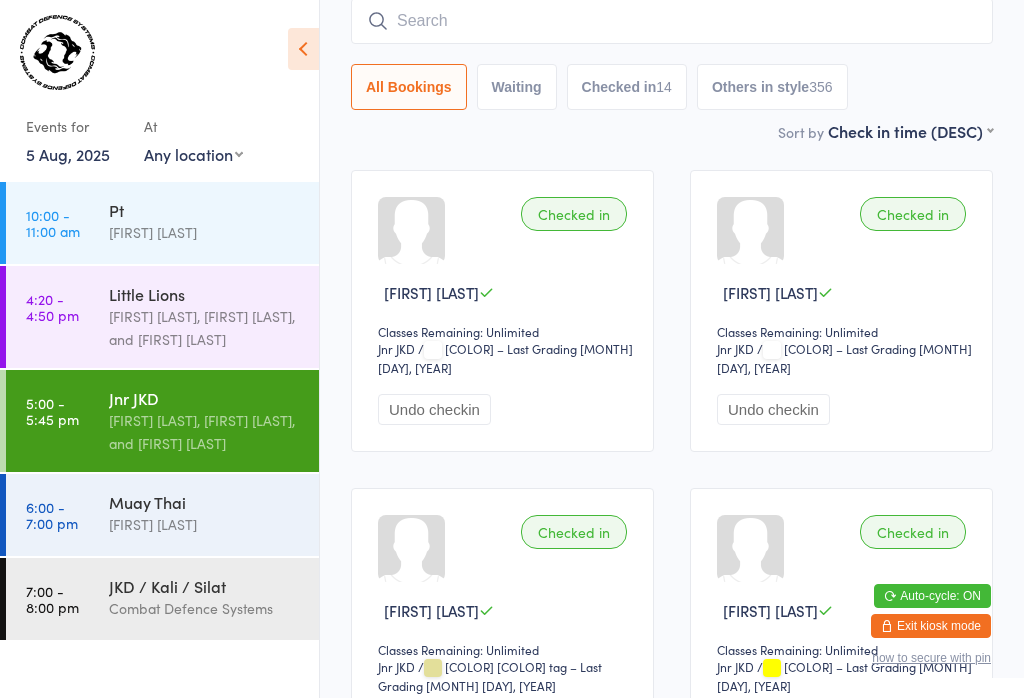 click at bounding box center (672, 21) 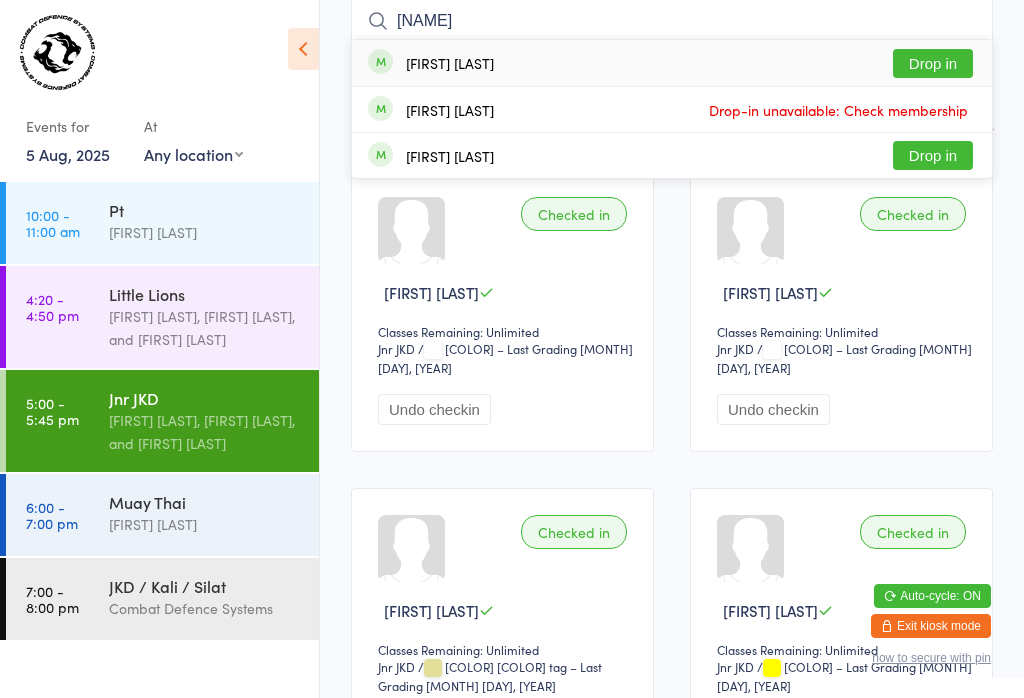 type on "[NAME]" 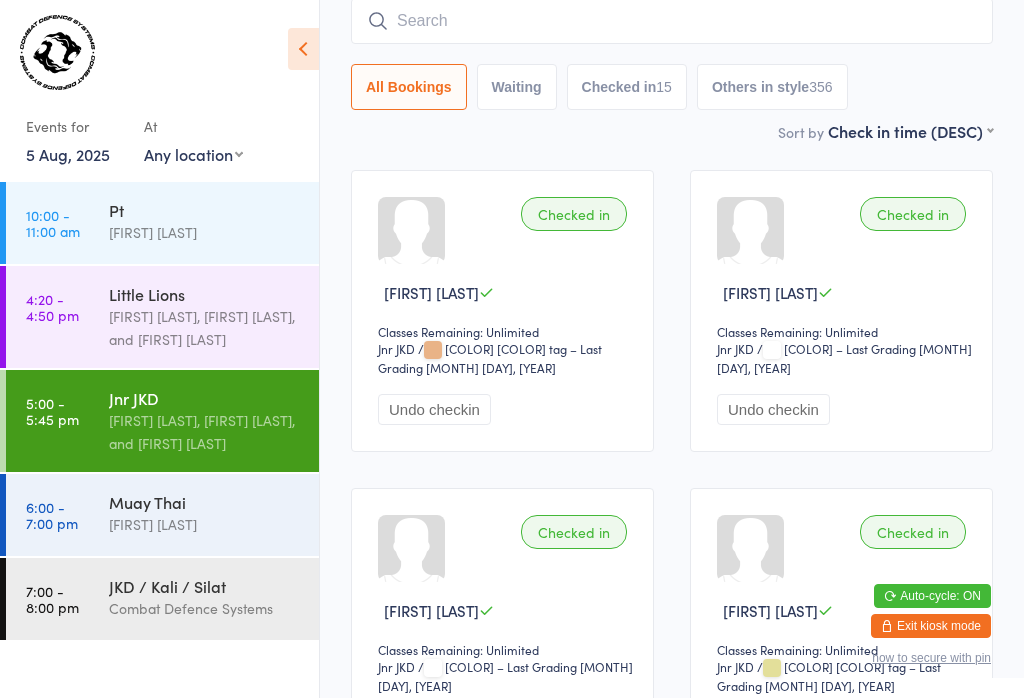 click at bounding box center [672, 21] 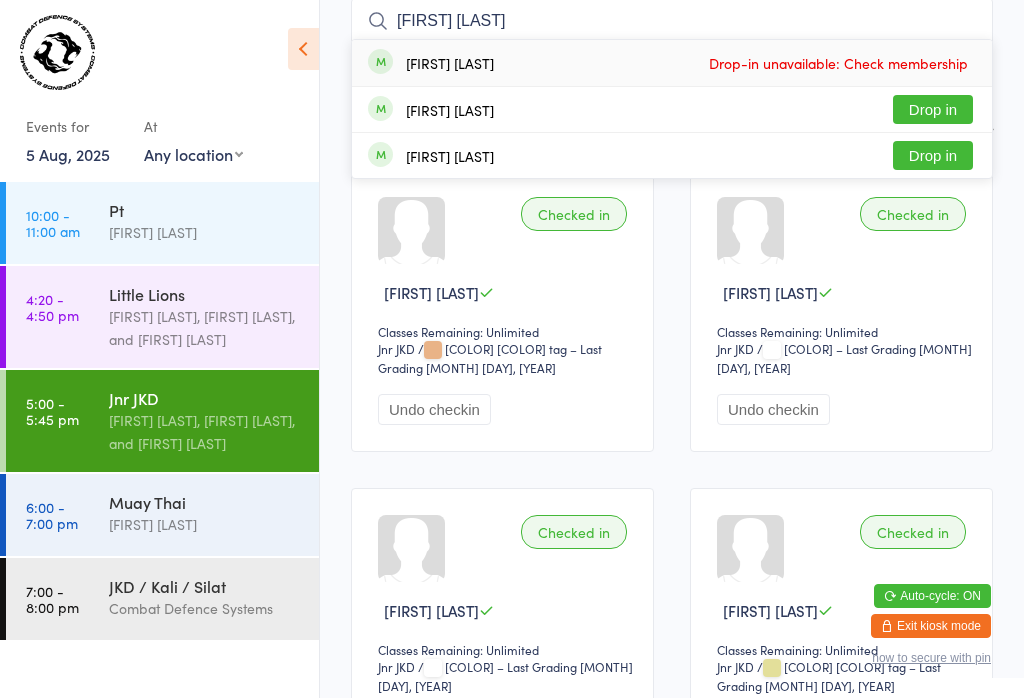 type on "[FIRST] [LAST]" 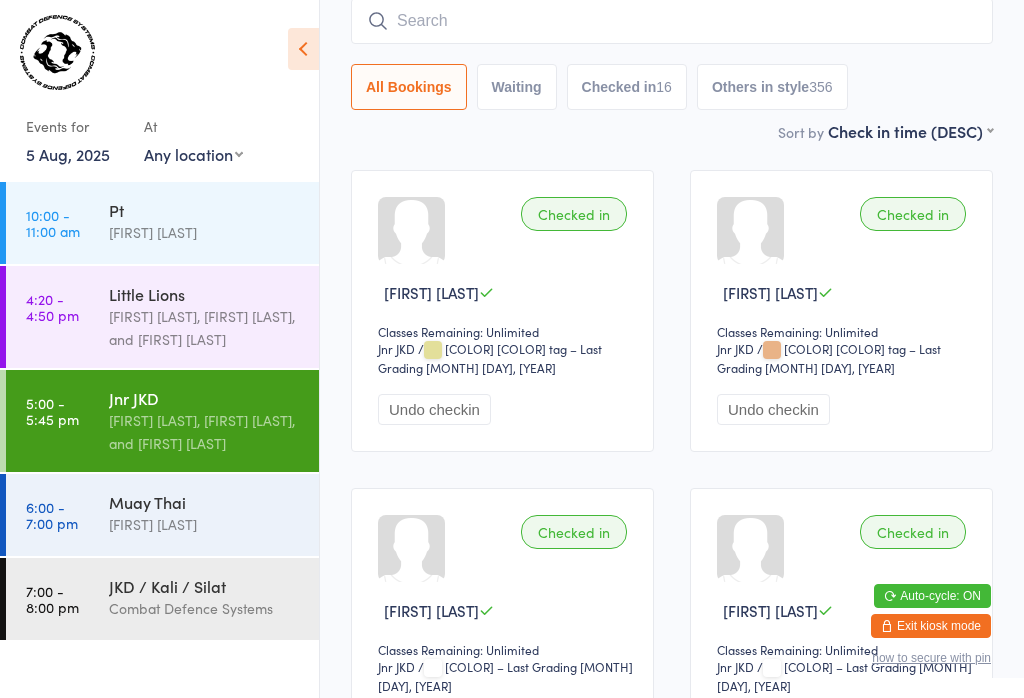 click at bounding box center (672, 21) 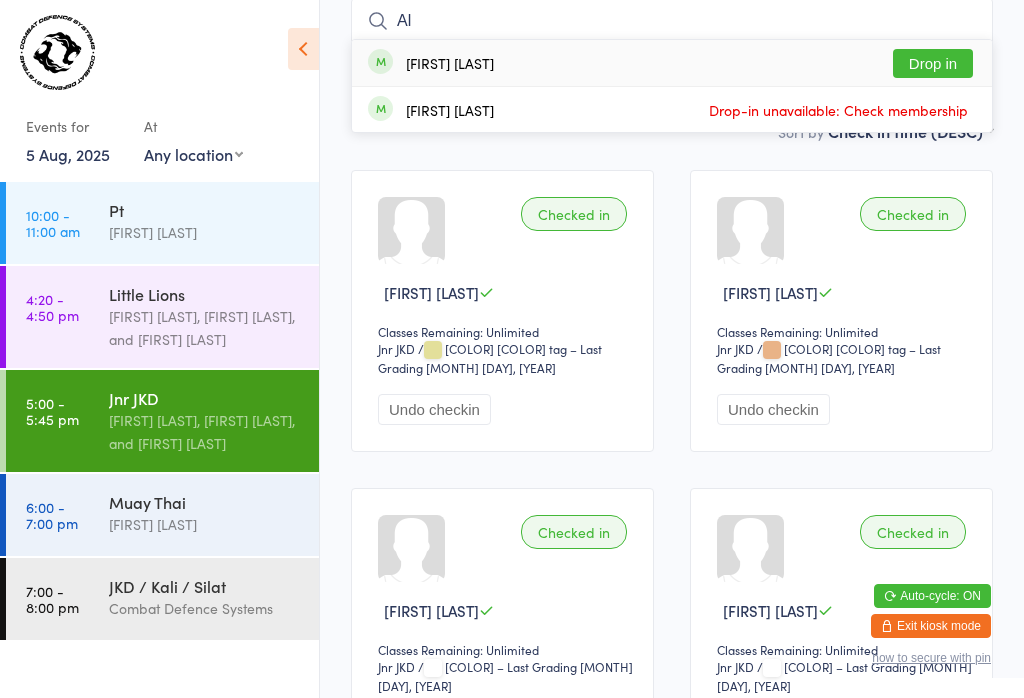 type on "Al" 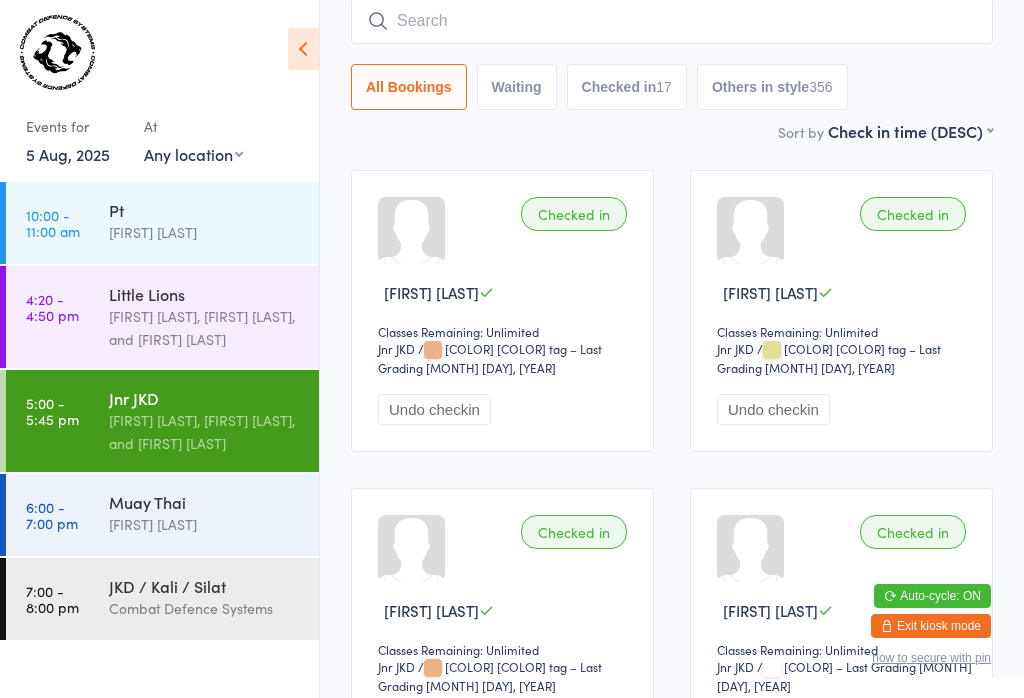 click on "[FIRST] [LAST], [FIRST] [LAST], and [FIRST] [LAST]" at bounding box center (205, 432) 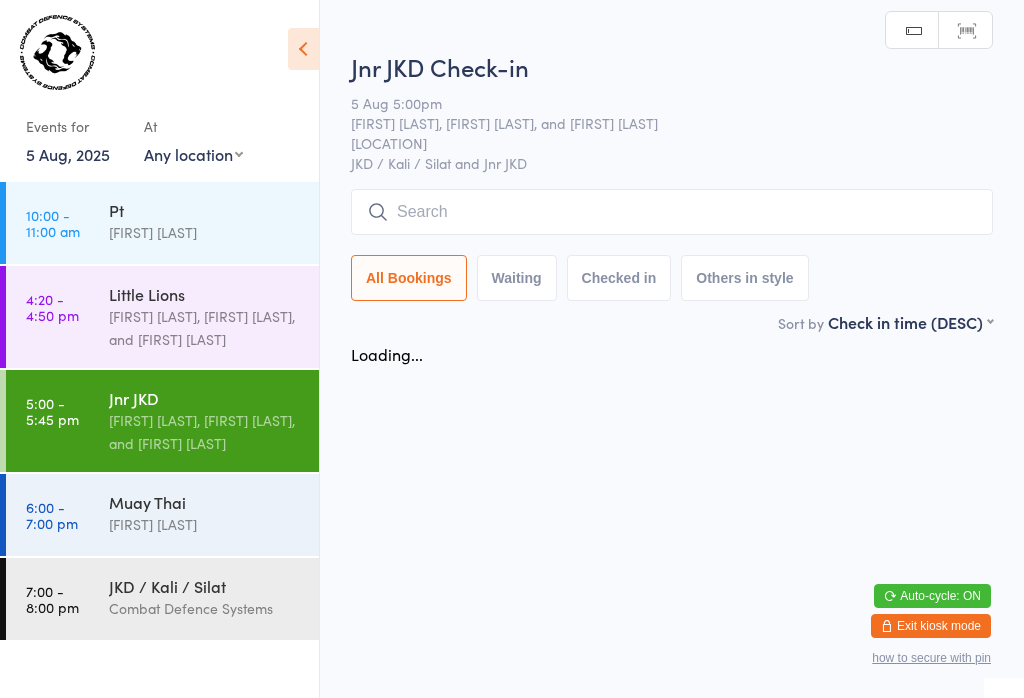 scroll, scrollTop: 0, scrollLeft: 0, axis: both 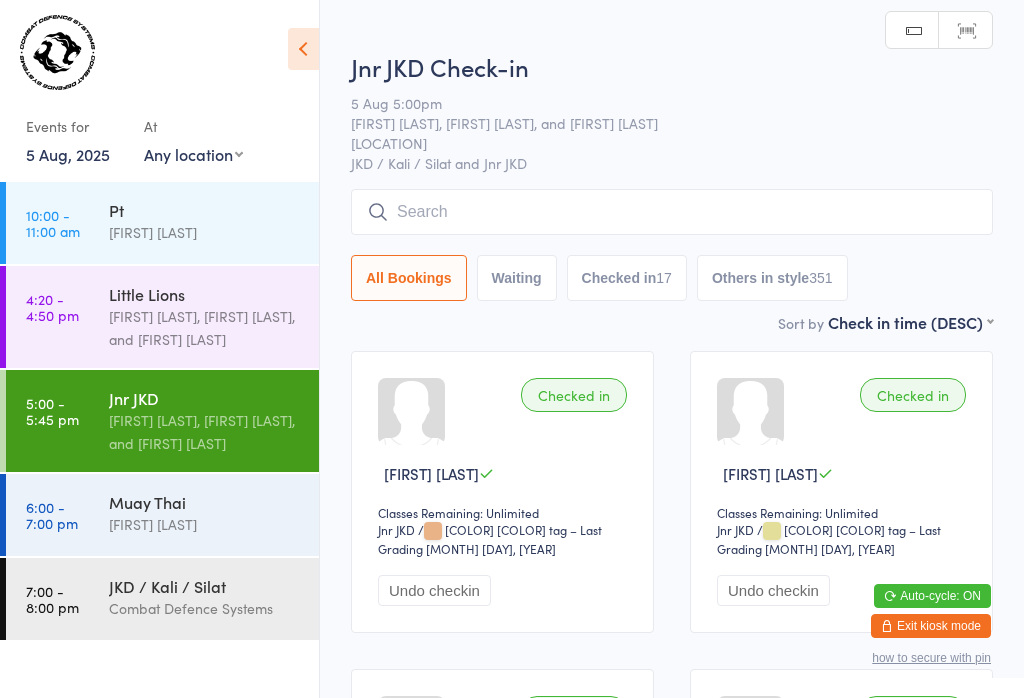 click at bounding box center [672, 212] 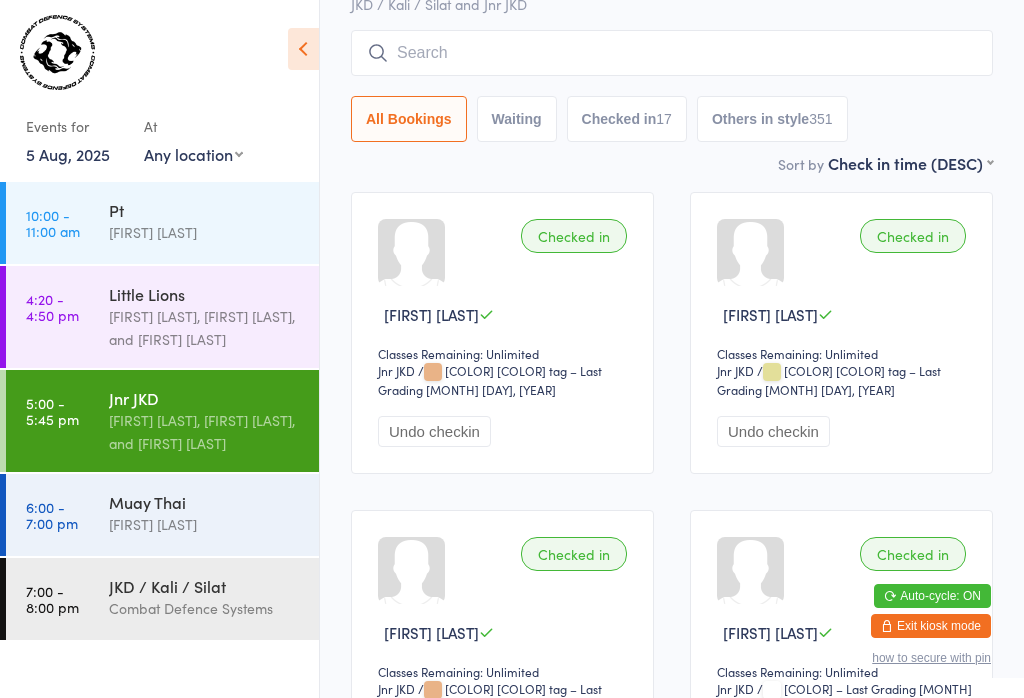 scroll, scrollTop: 191, scrollLeft: 0, axis: vertical 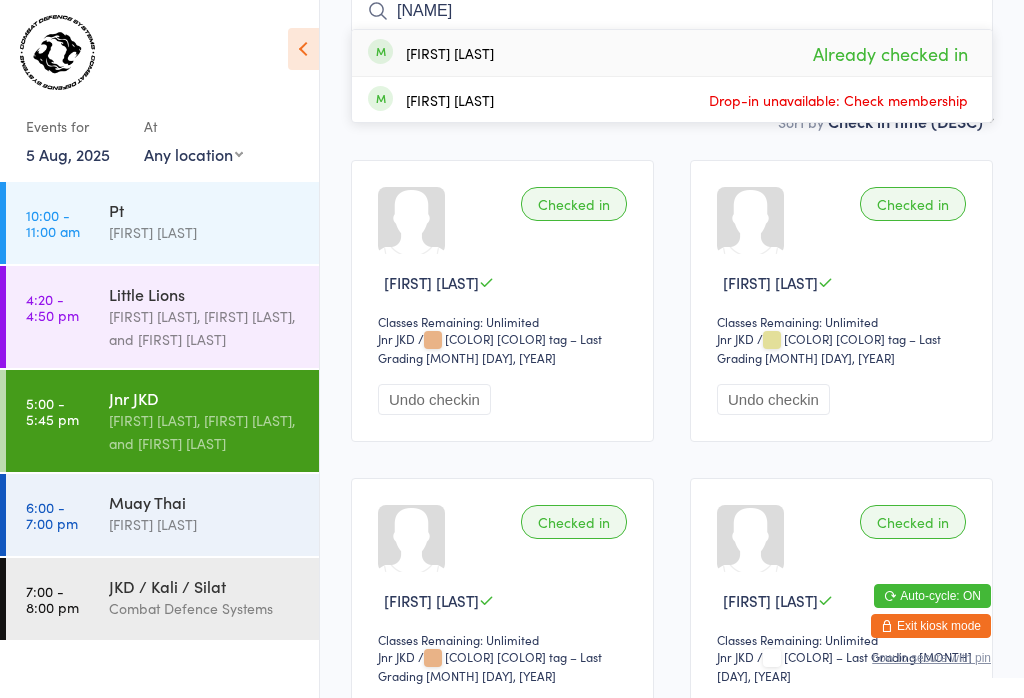 type on "[NAME]" 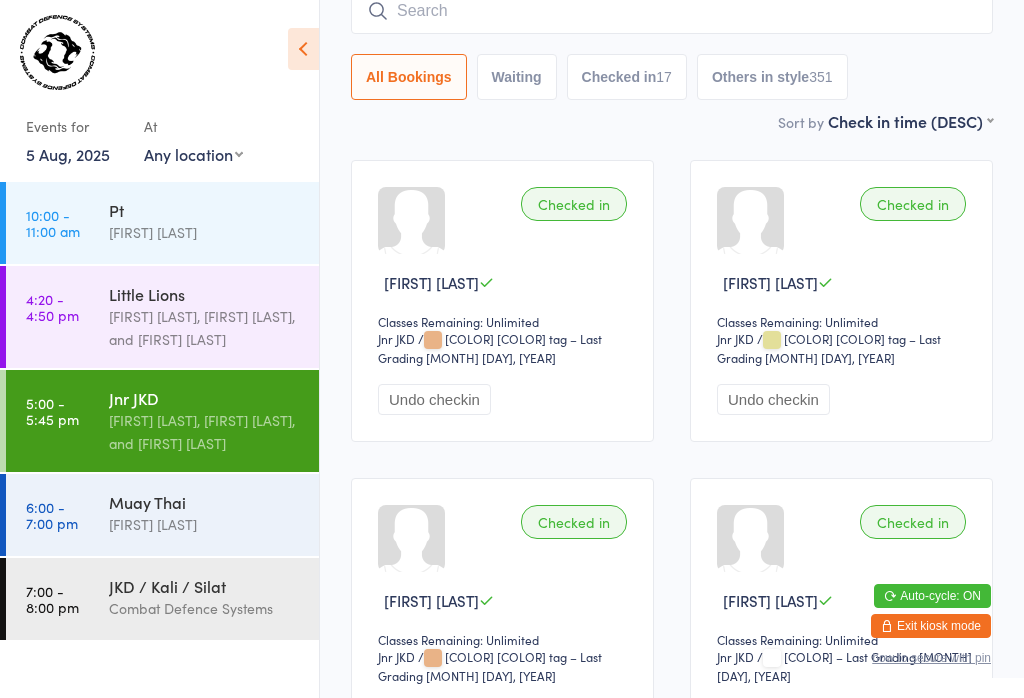 click at bounding box center [672, 11] 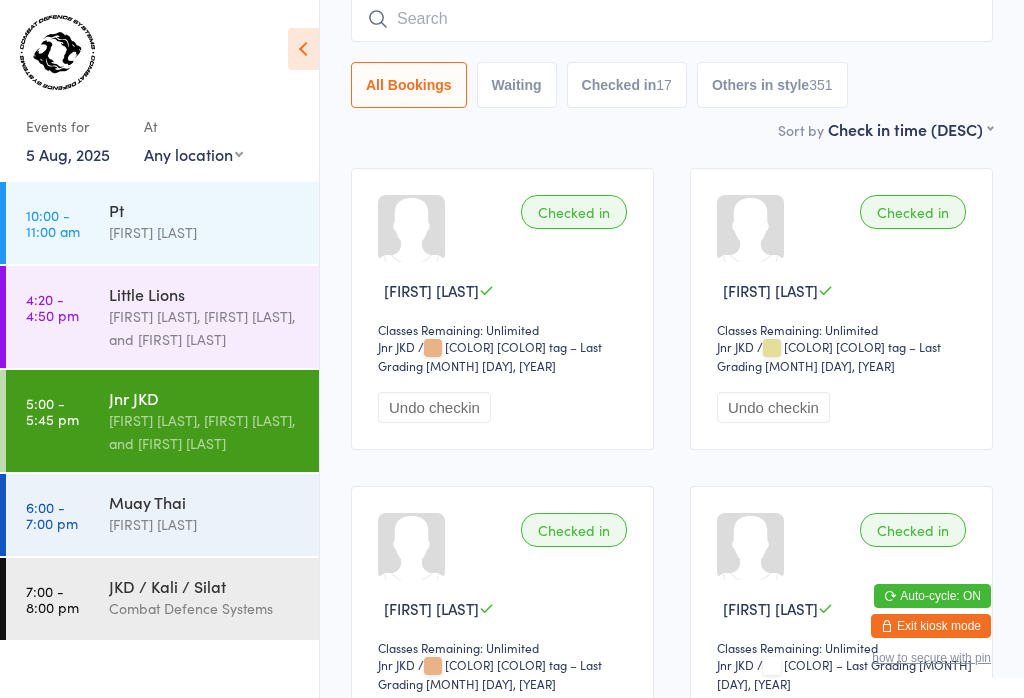 scroll, scrollTop: 181, scrollLeft: 0, axis: vertical 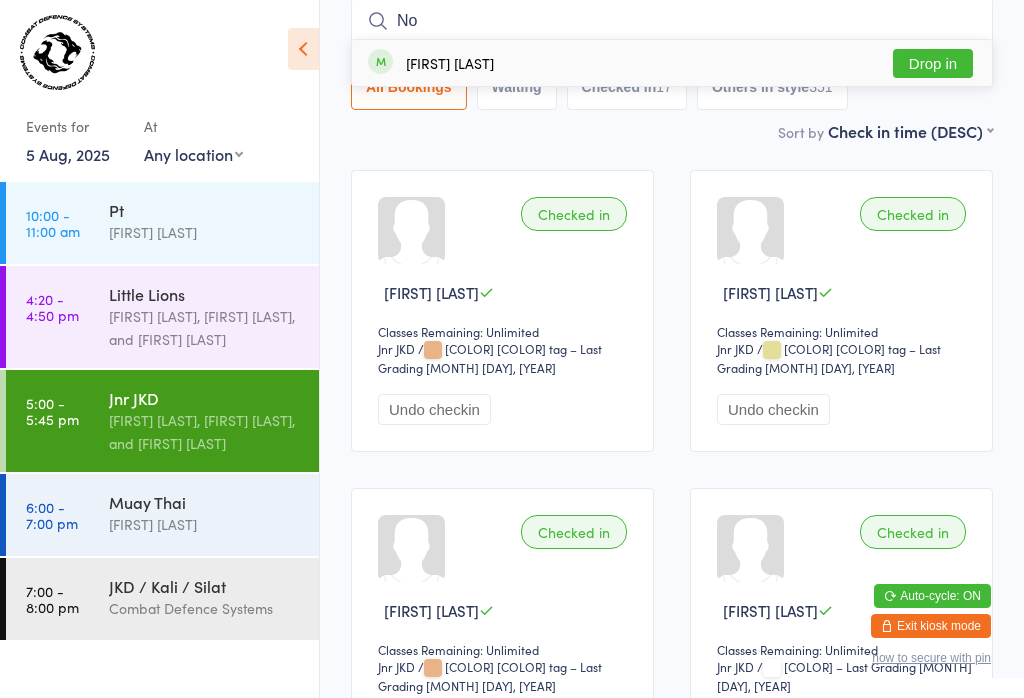 type on "No" 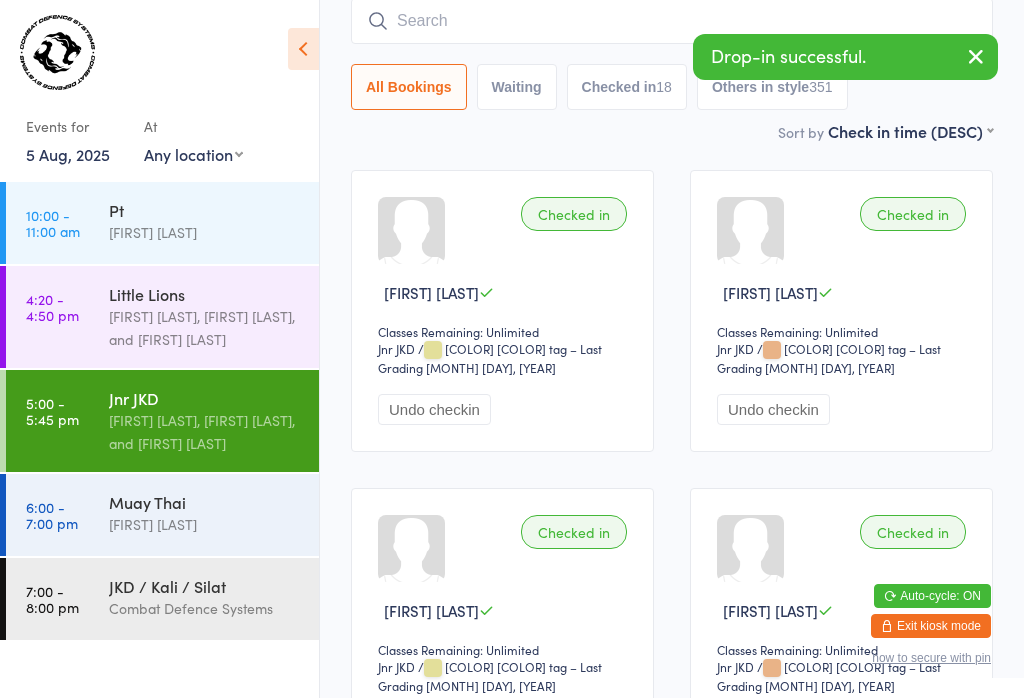click at bounding box center (672, 21) 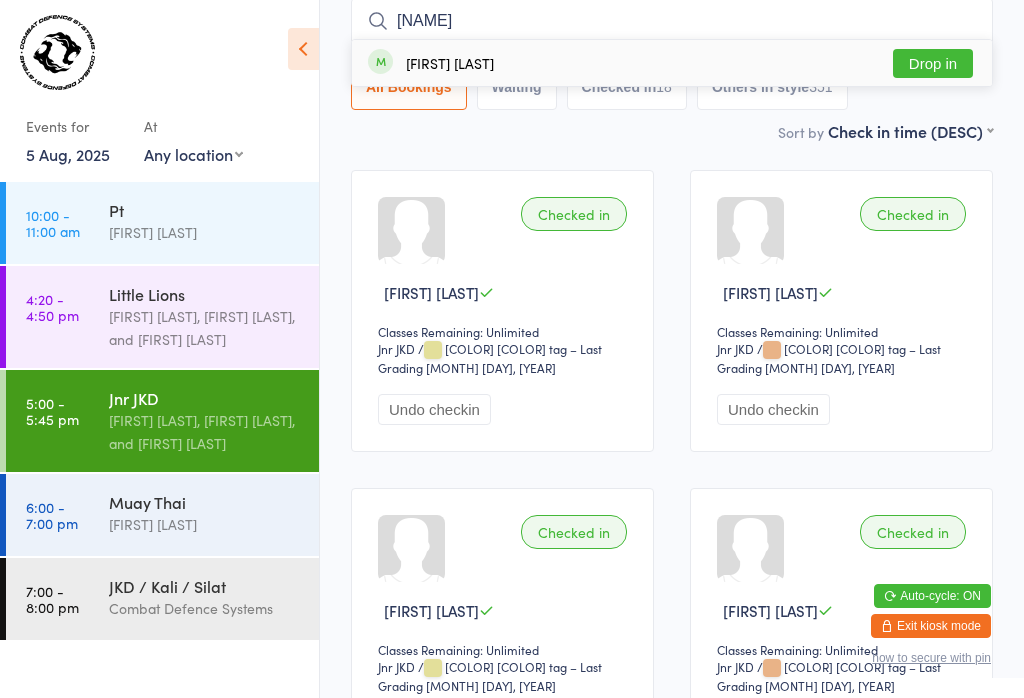 type on "[NAME]" 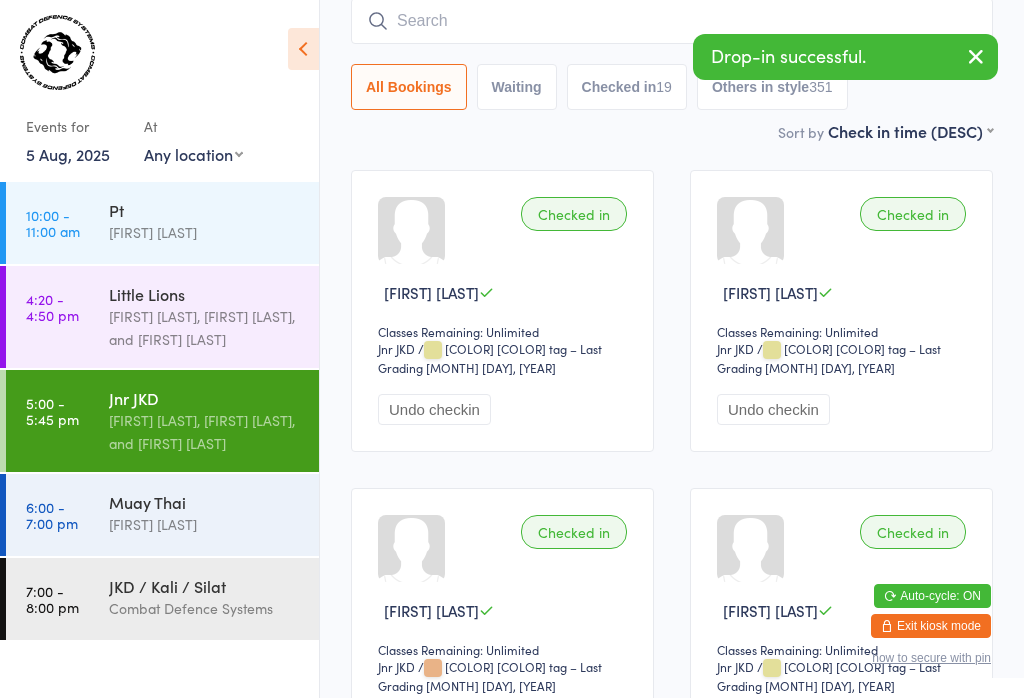 click at bounding box center [672, 21] 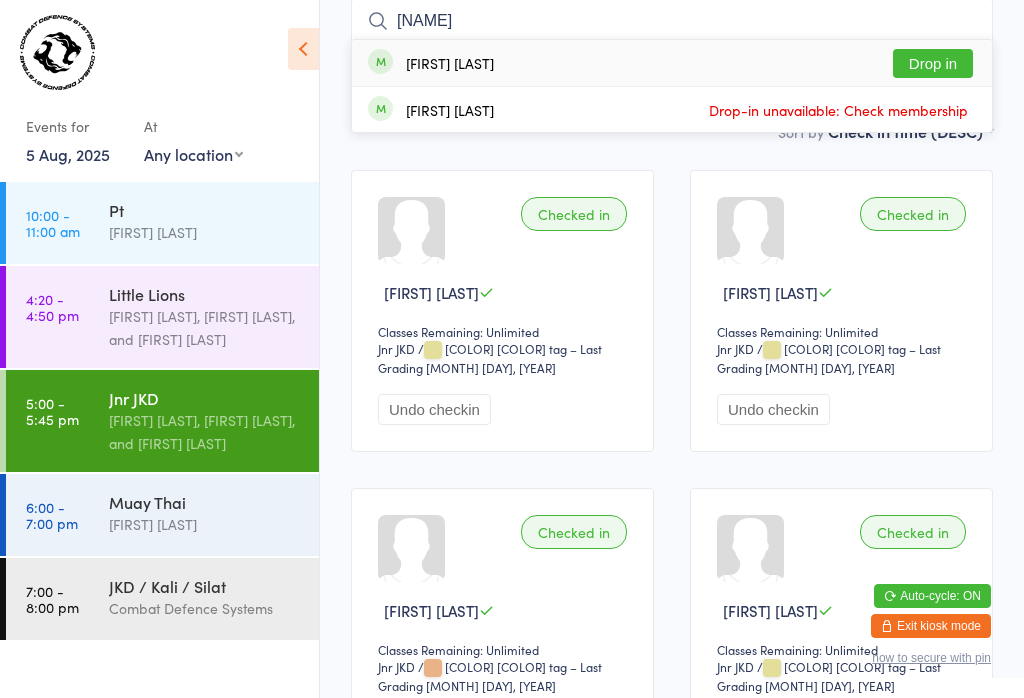 type on "[NAME]" 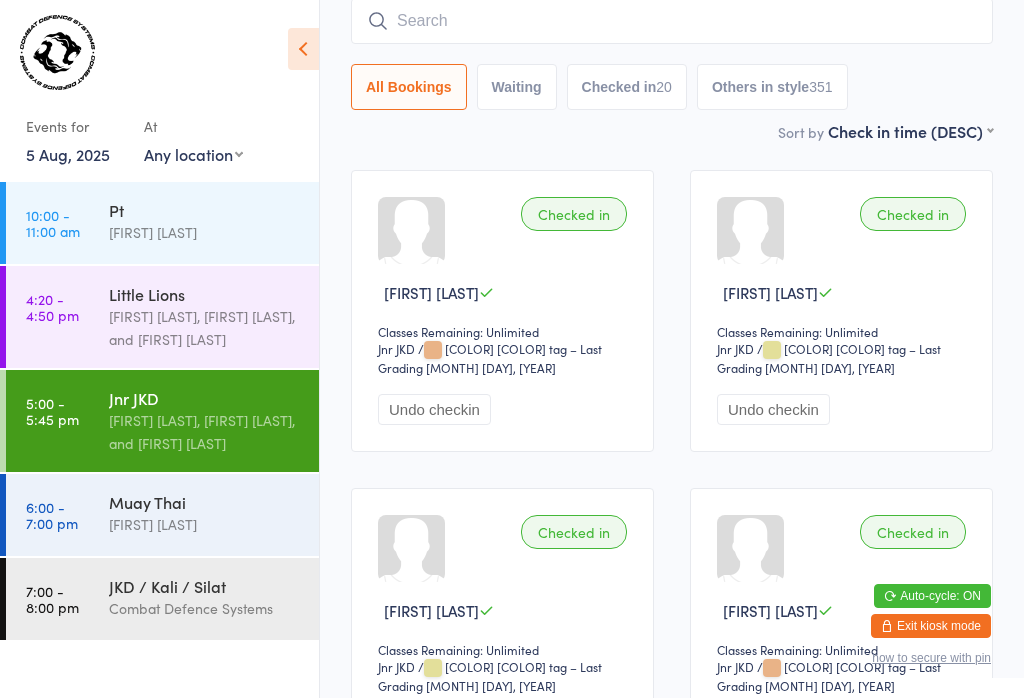 click at bounding box center [672, 21] 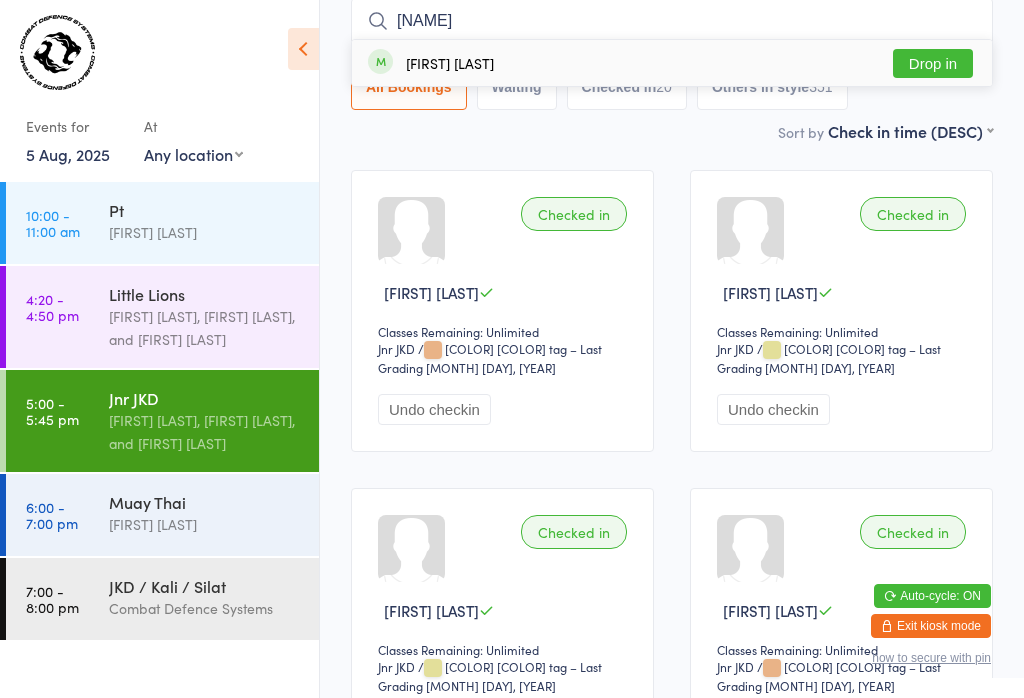 type on "[NAME]" 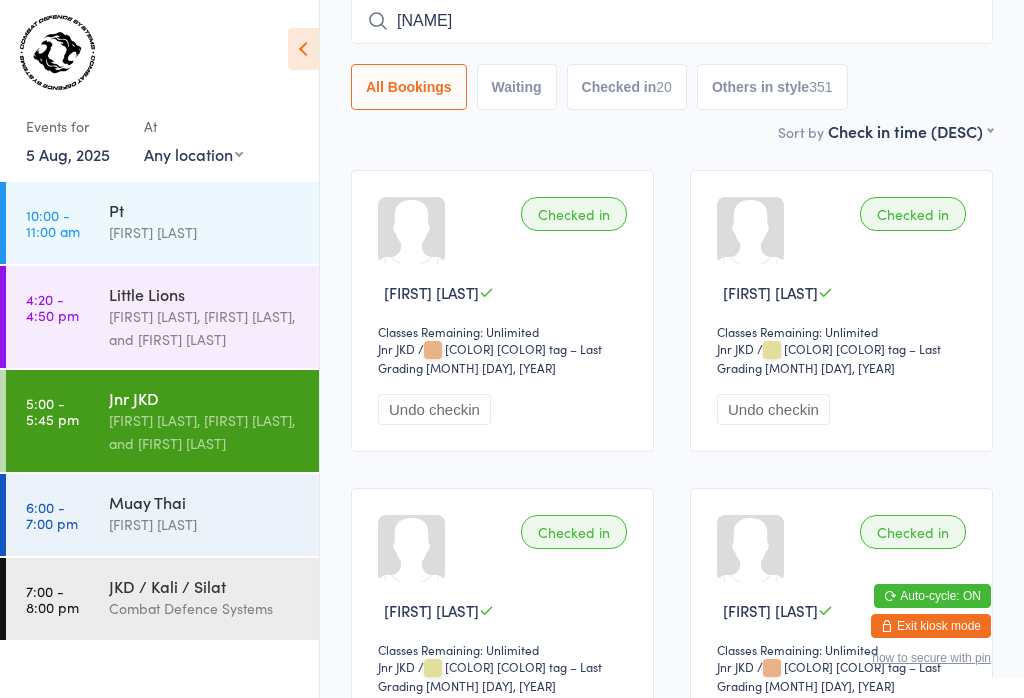 type 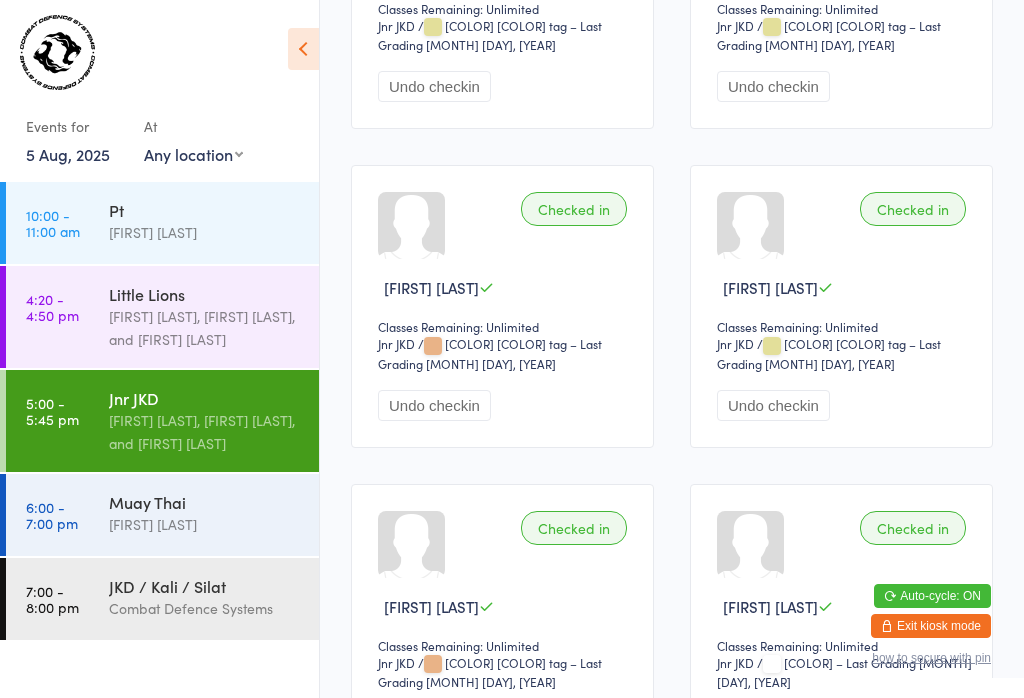 scroll, scrollTop: 825, scrollLeft: 0, axis: vertical 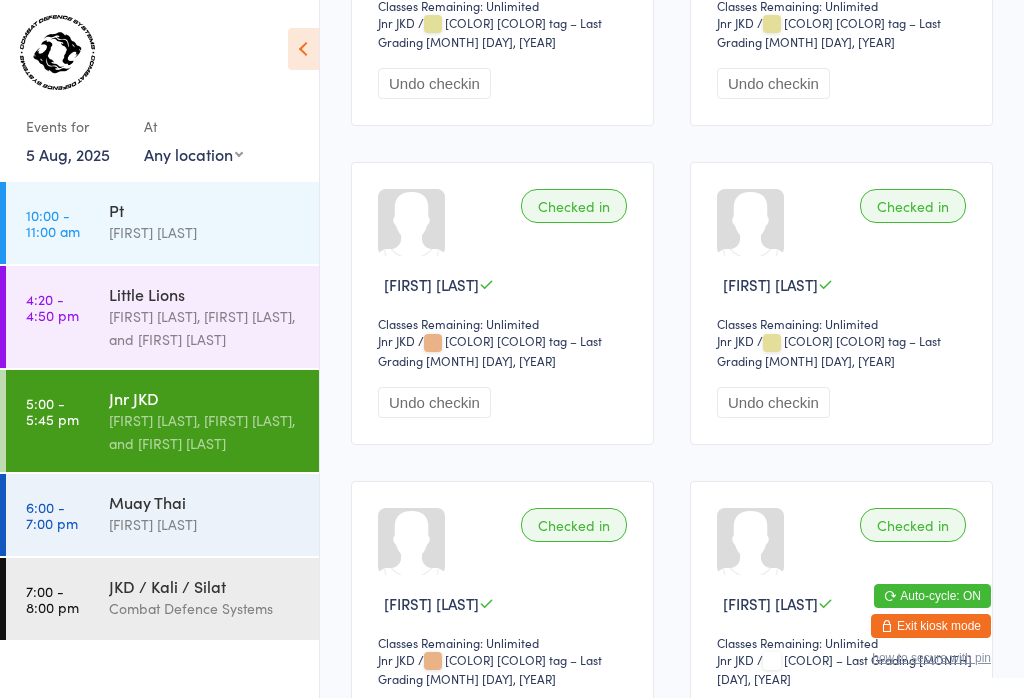 click on "[TIME] - [TIME] [ACTIVITY] [FIRST] [LAST]" at bounding box center [162, 515] 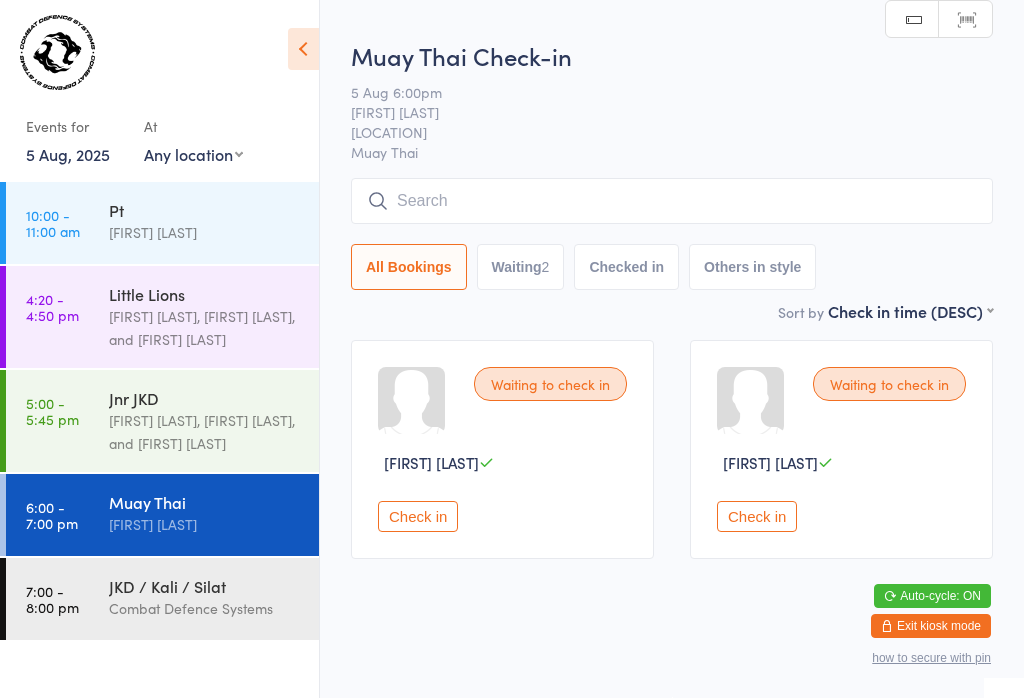 click on "You have now entered Kiosk Mode. Members will be able to check themselves in using the search field below. Click "Exit kiosk mode" below to exit Kiosk Mode at any time. Drop-in successful. Events for [MONTH] [DAY], [YEAR] [MONTH] [DAY], [YEAR]
[MONTH] [YEAR]
Sun Mon Tue Wed Thu Fri Sat
31
27
28
29
30
31
01
02
32
03
04
05
06
07
08
09
33
10
11
12
13
14
15
16
34
17
18
19
20
21
22" at bounding box center (512, 338) 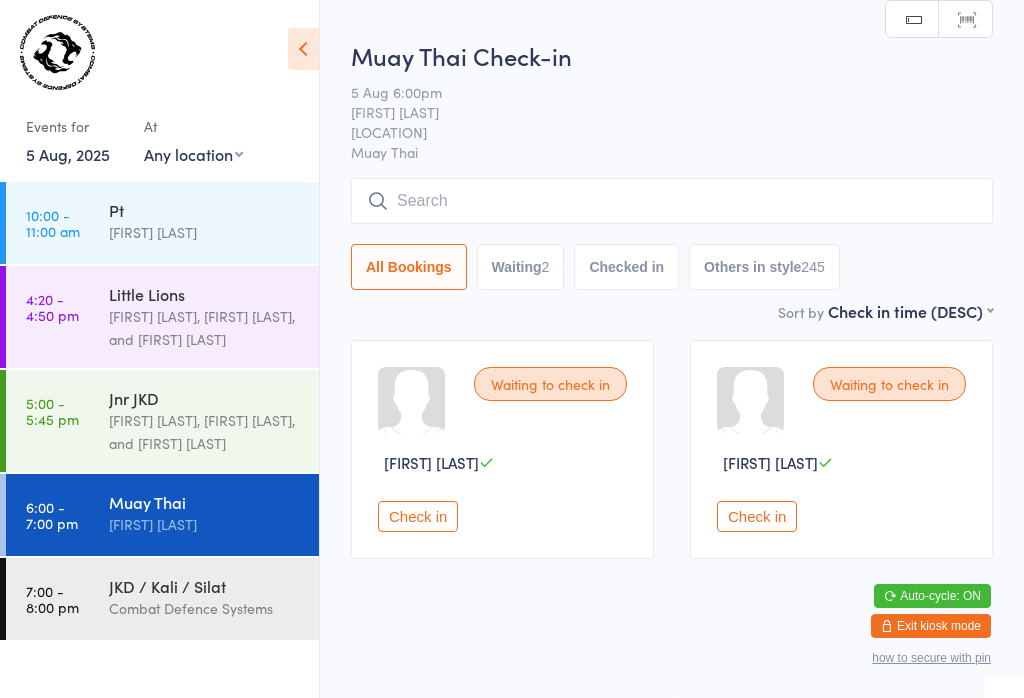 scroll, scrollTop: 0, scrollLeft: 0, axis: both 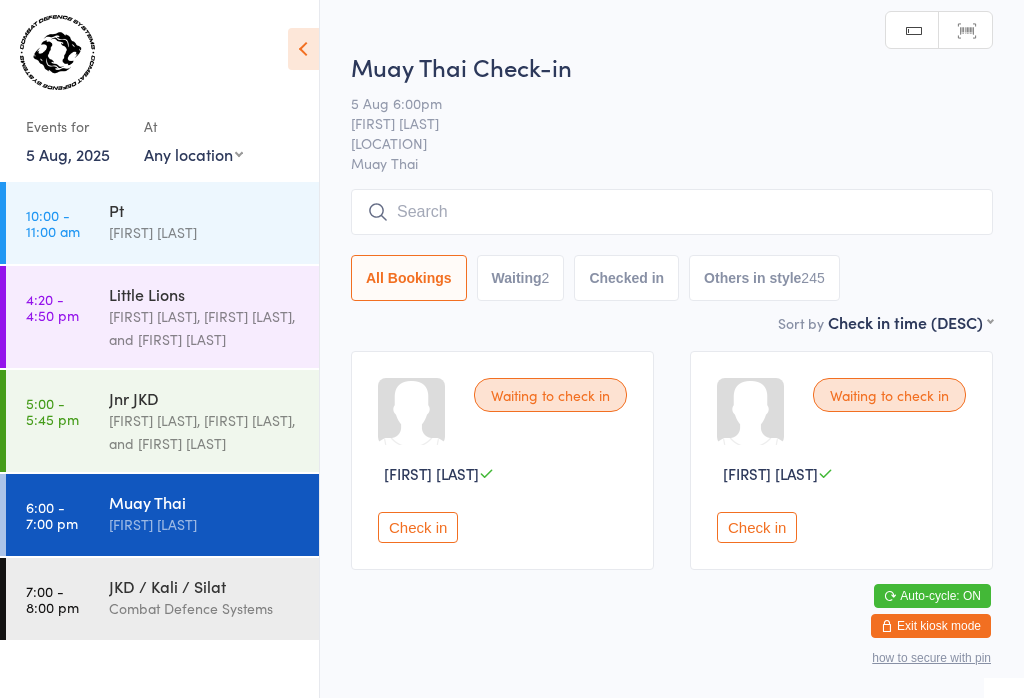 click at bounding box center [672, 212] 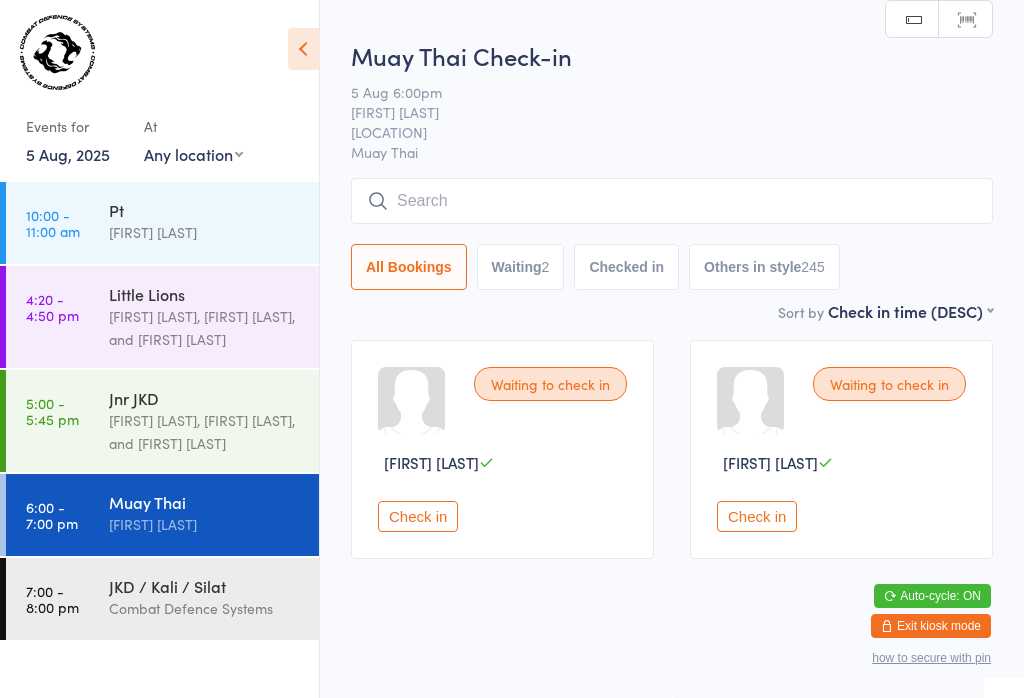 scroll, scrollTop: 191, scrollLeft: 0, axis: vertical 